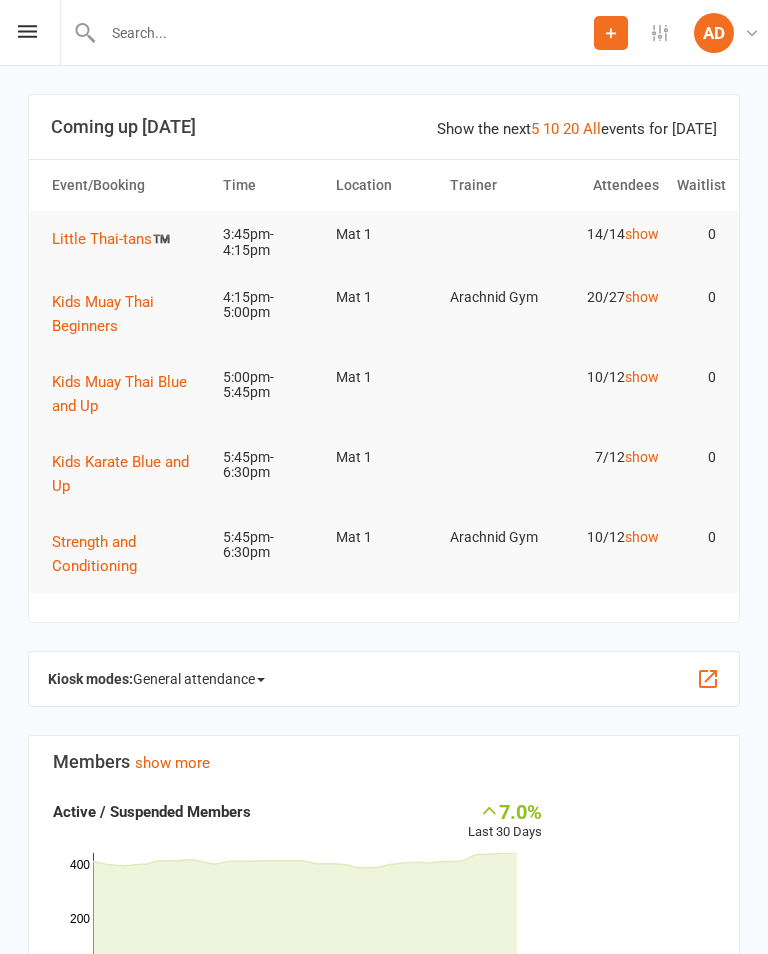 scroll, scrollTop: 0, scrollLeft: 0, axis: both 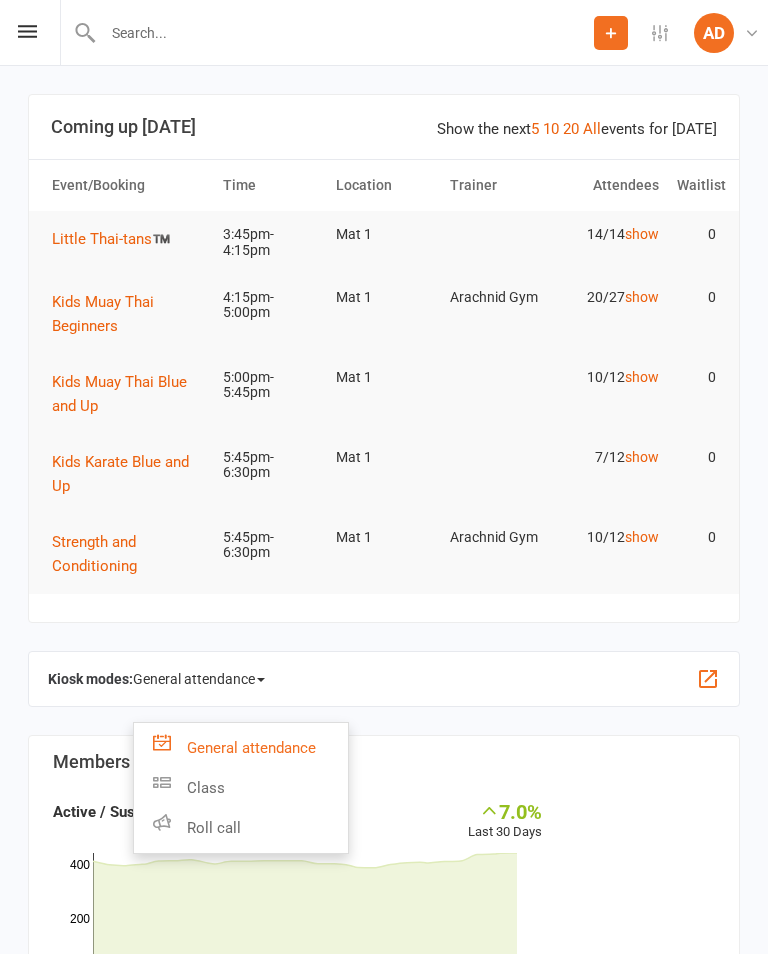 click on "Class" 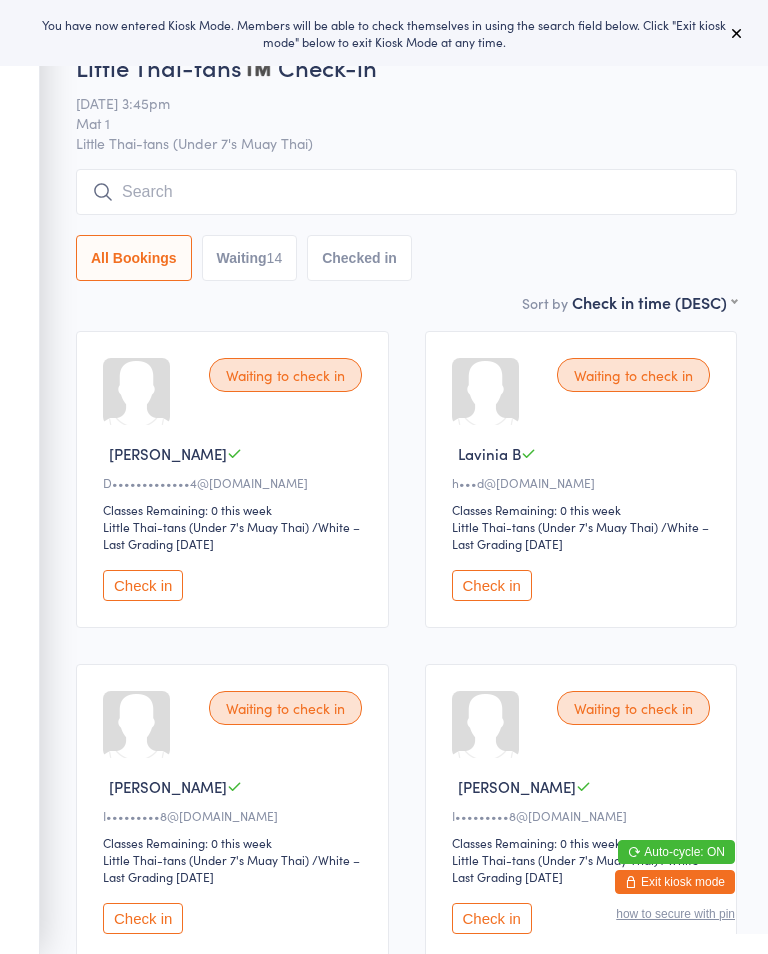 scroll, scrollTop: 0, scrollLeft: 0, axis: both 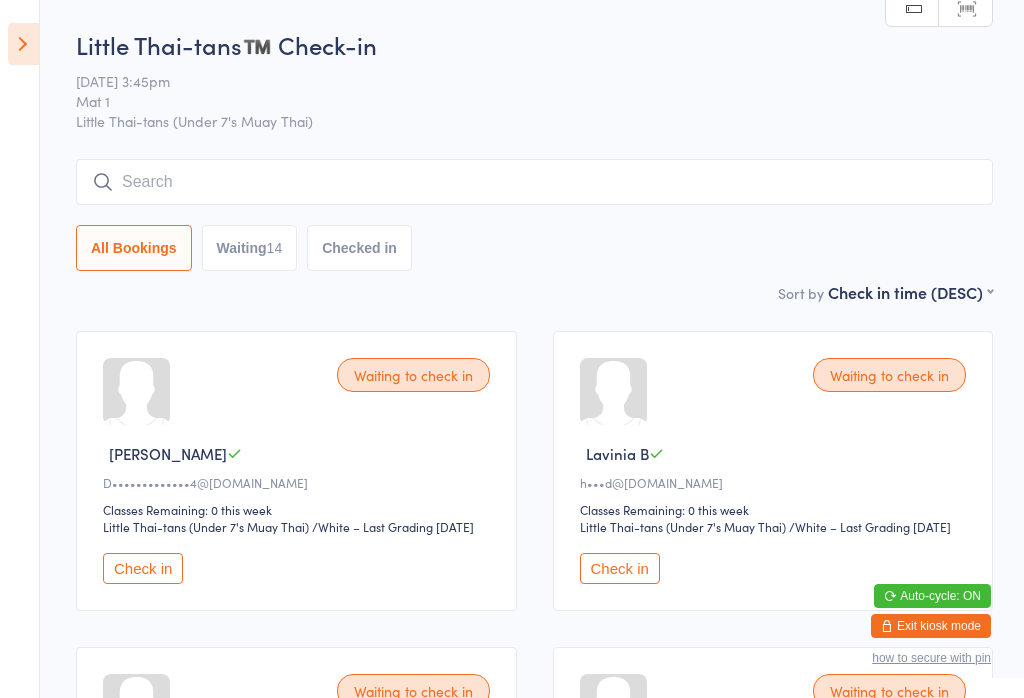 click on "Check in" at bounding box center [143, 568] 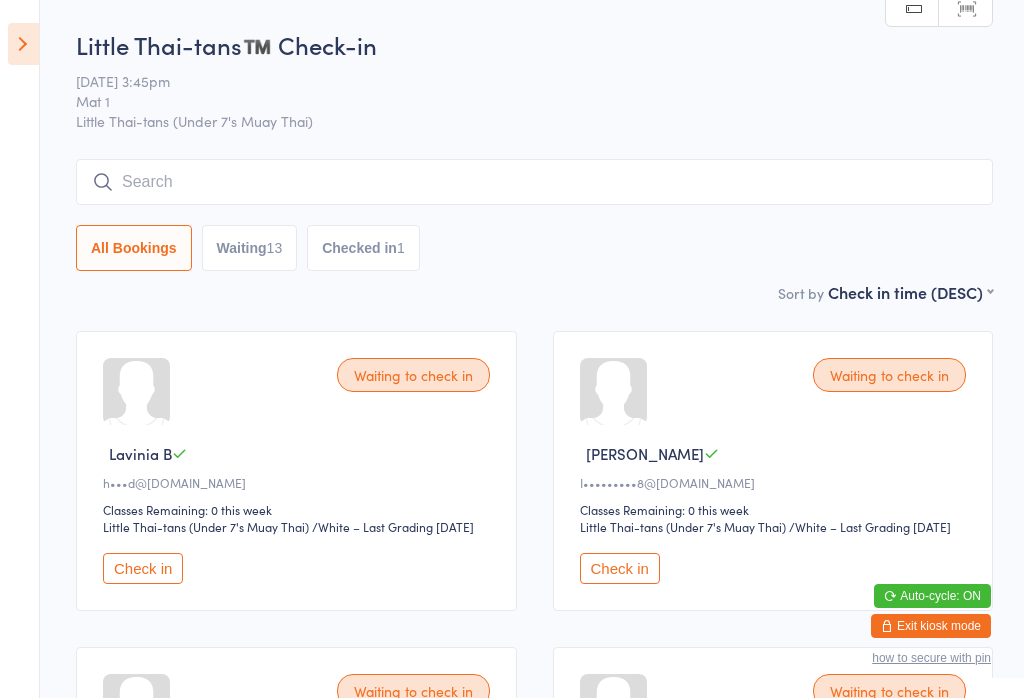 scroll, scrollTop: 0, scrollLeft: 0, axis: both 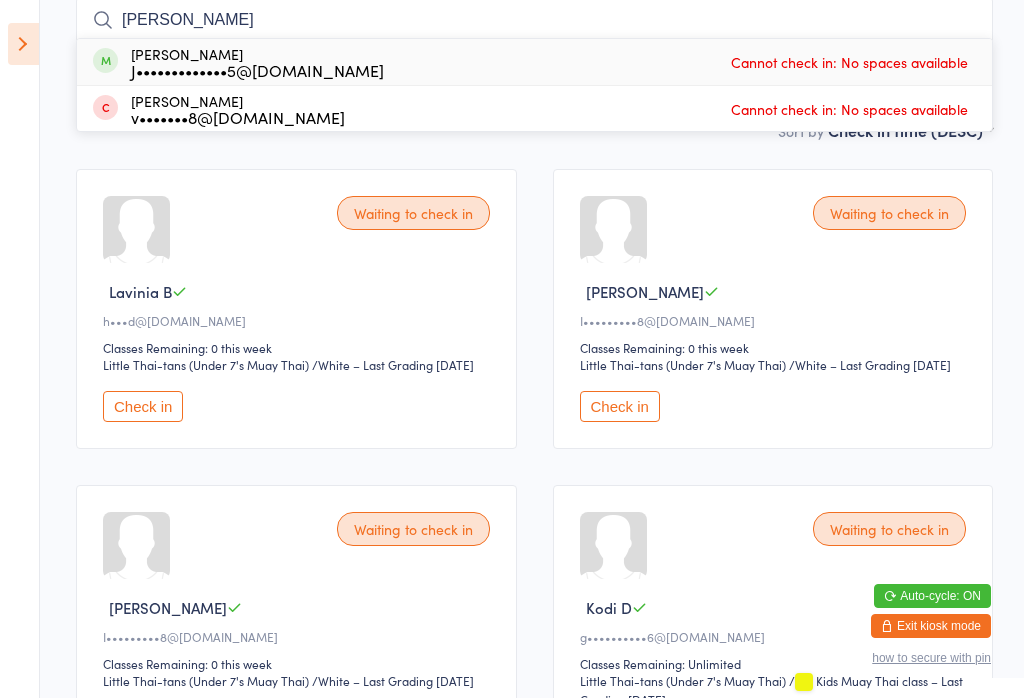 type on "Abel" 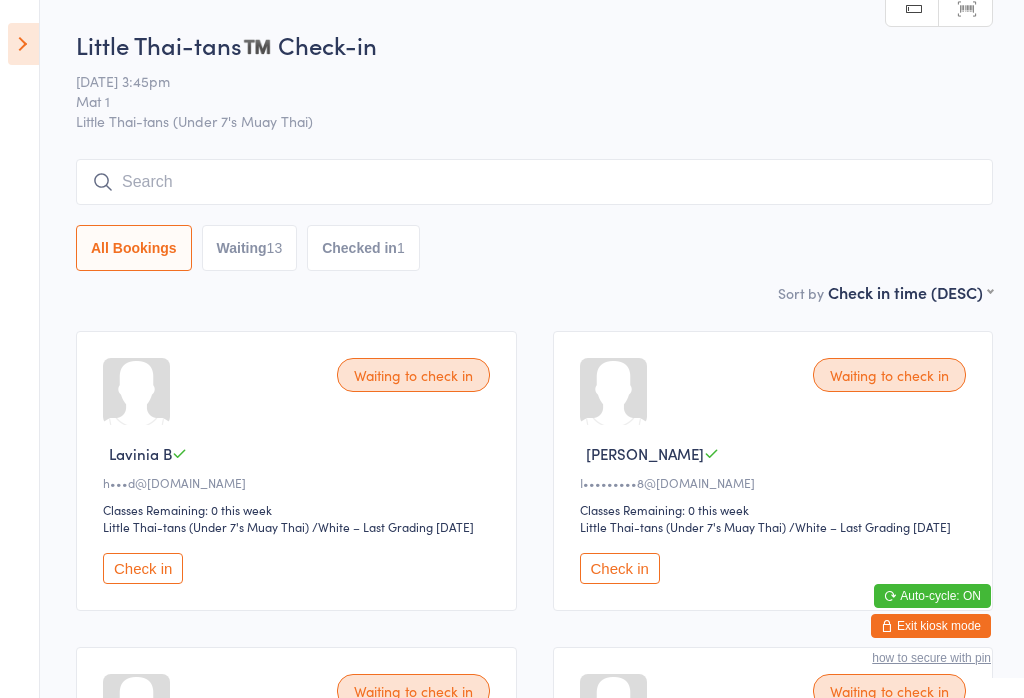 scroll, scrollTop: 0, scrollLeft: 0, axis: both 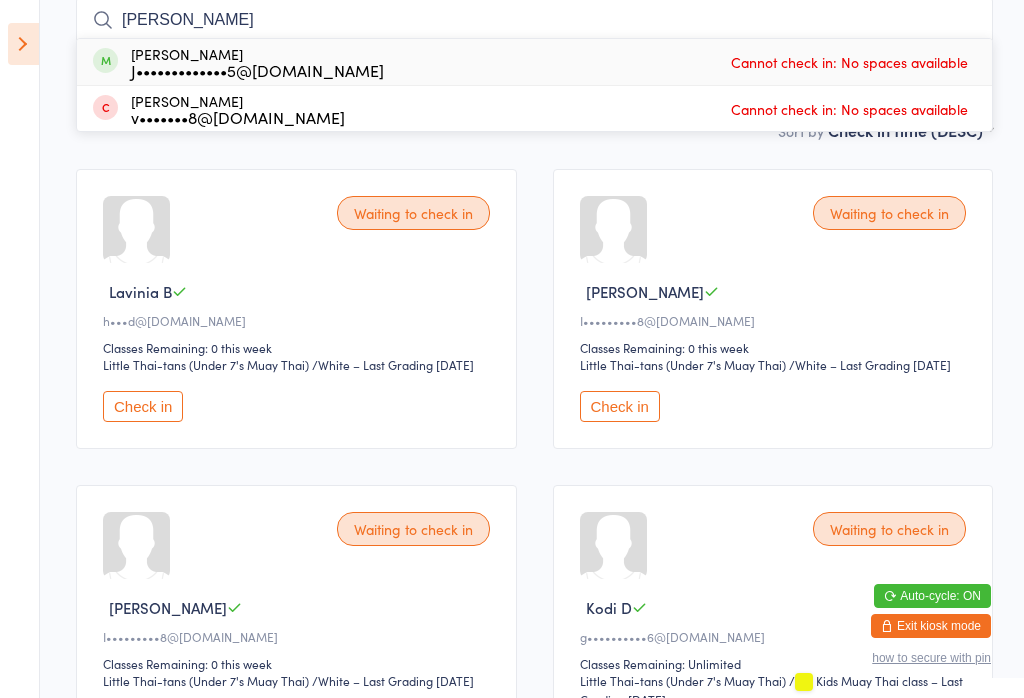 click on "Abel" at bounding box center (534, 20) 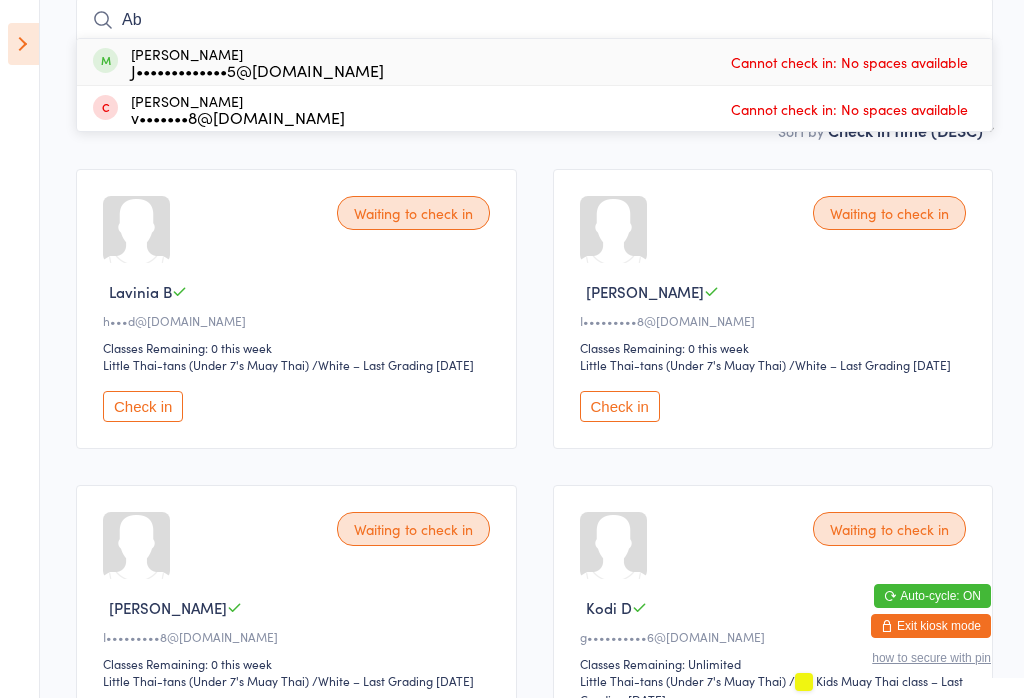 type on "A" 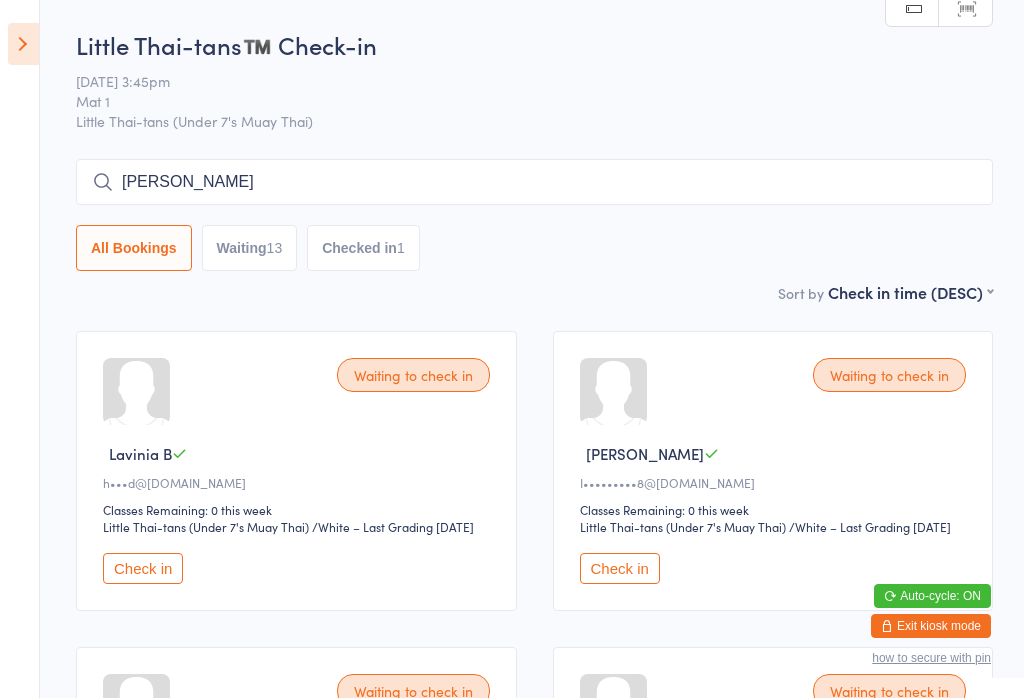 scroll, scrollTop: 0, scrollLeft: 0, axis: both 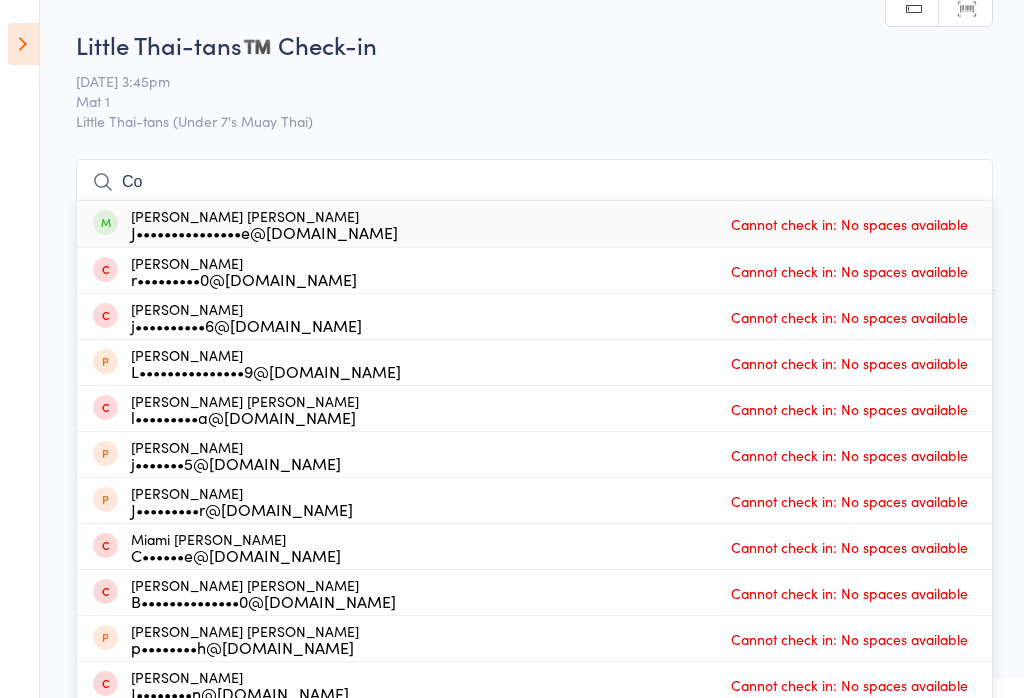 type on "C" 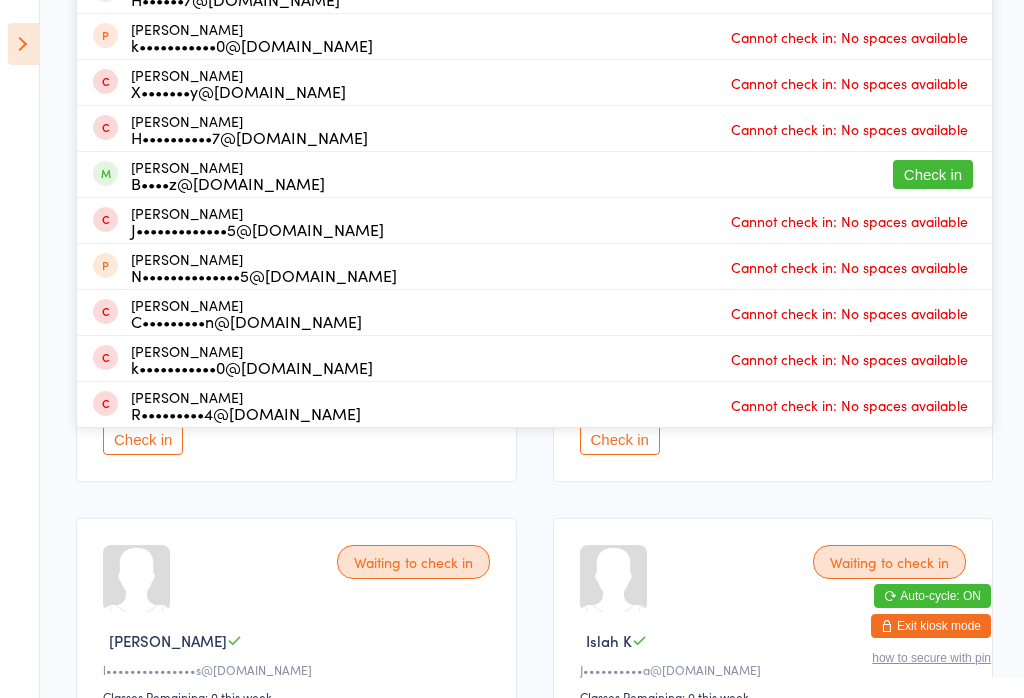 scroll, scrollTop: 477, scrollLeft: 0, axis: vertical 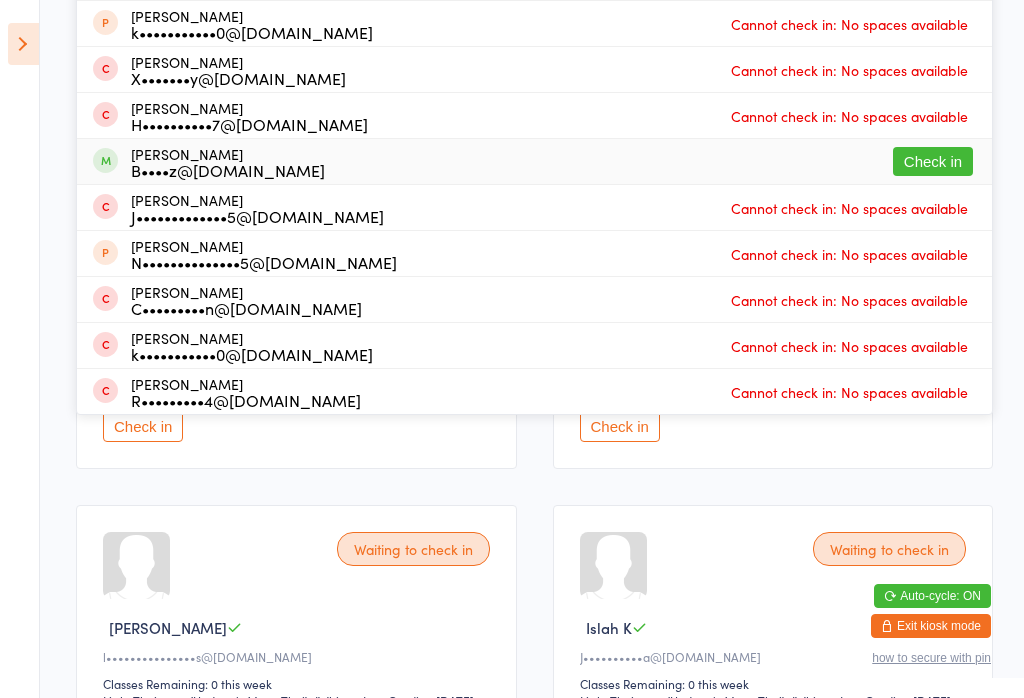 type on "Har" 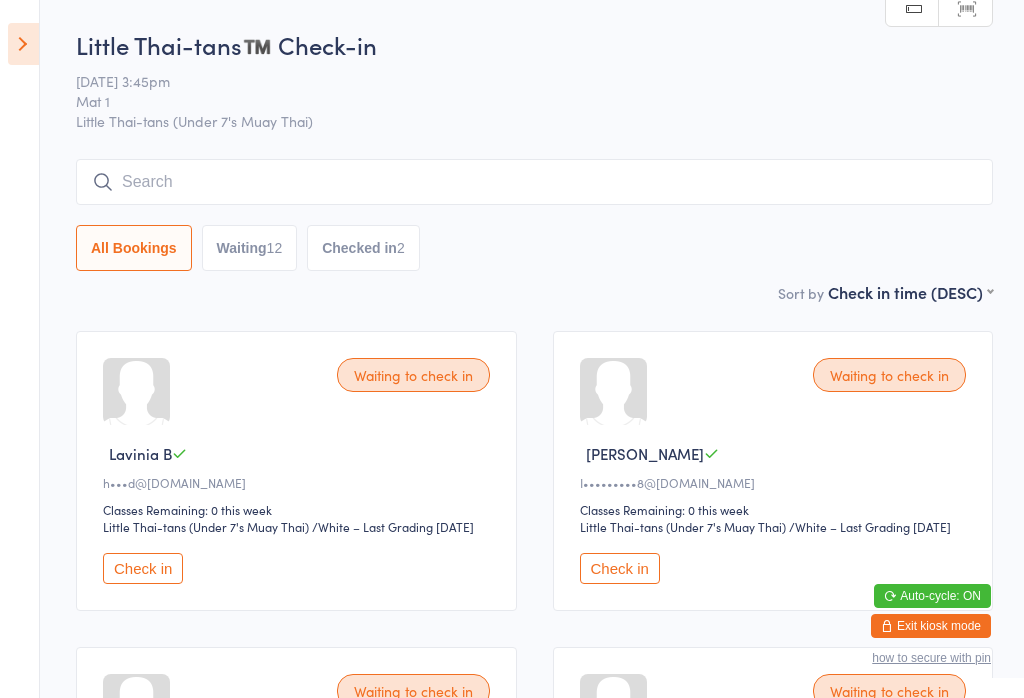 scroll, scrollTop: 0, scrollLeft: 0, axis: both 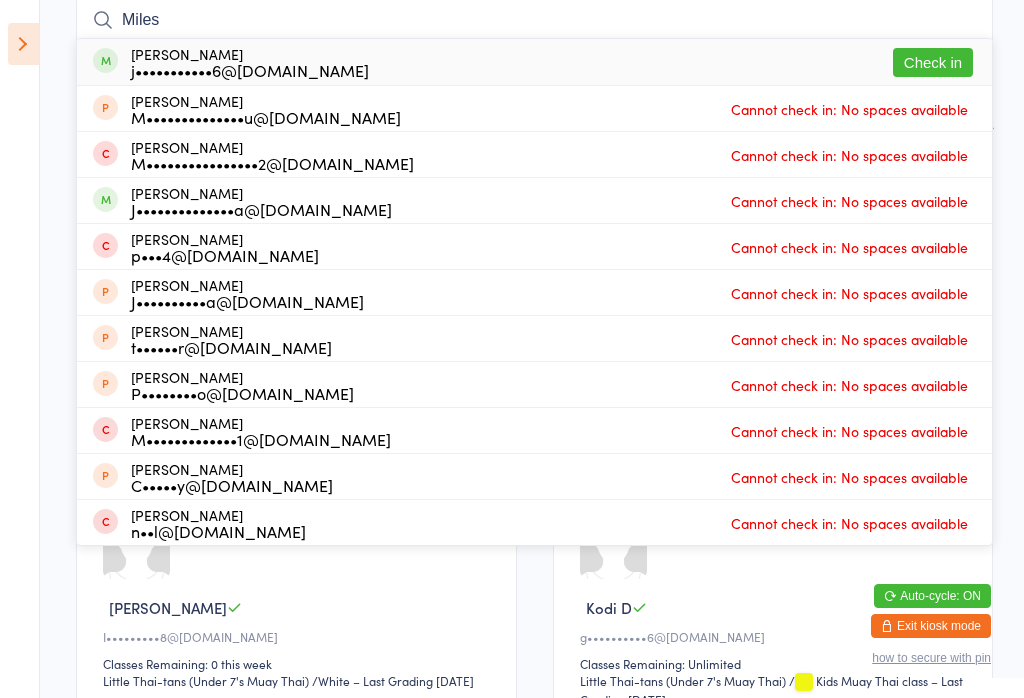 type on "Miles" 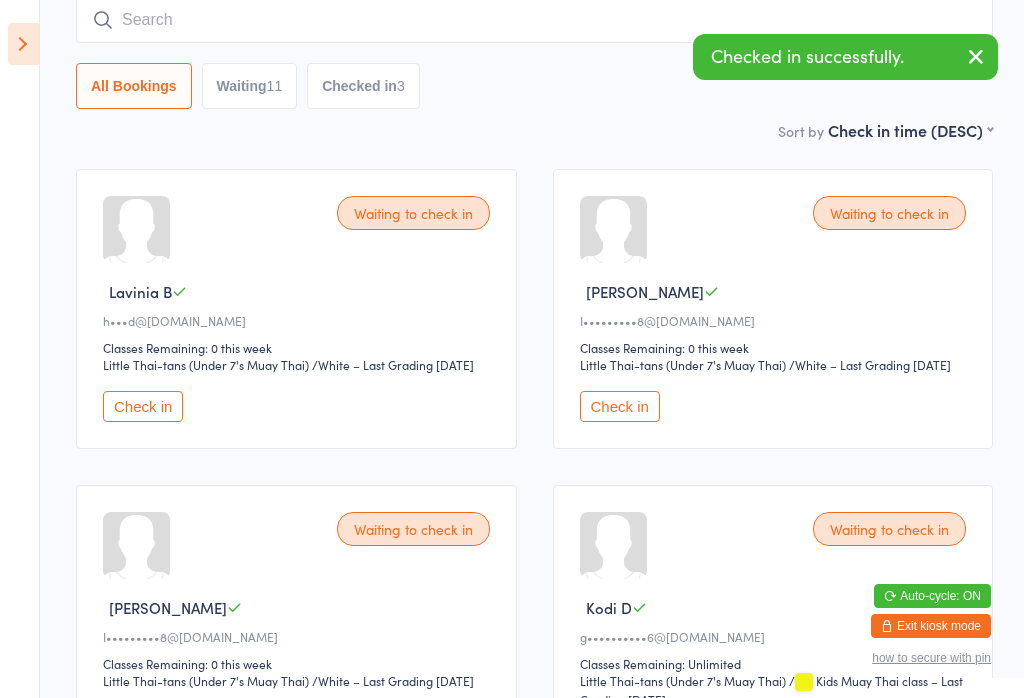 click at bounding box center (23, 44) 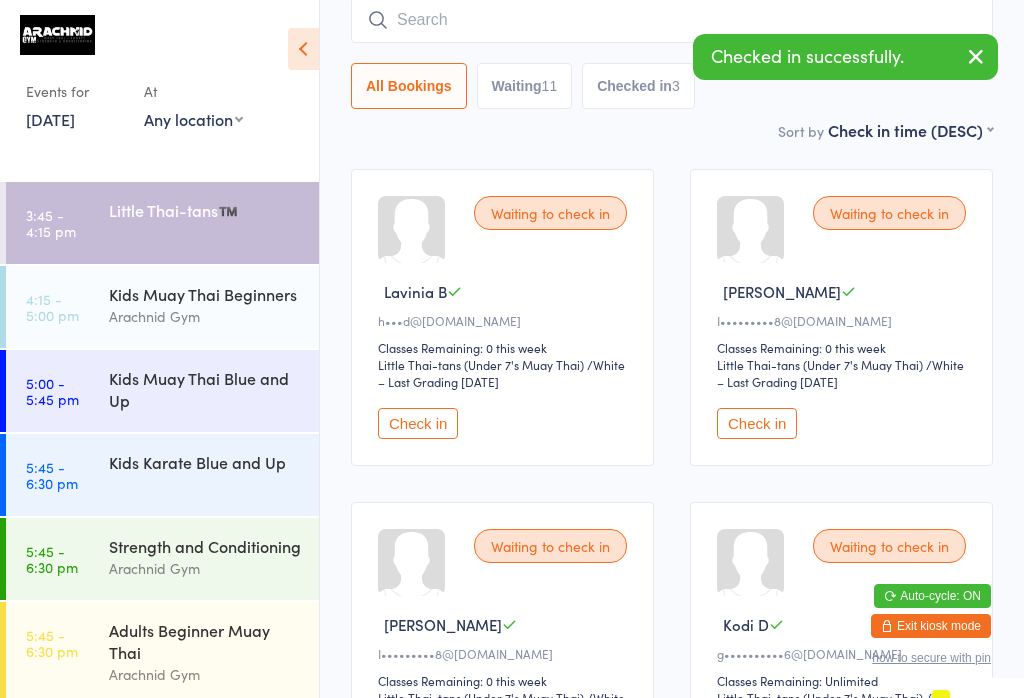 click on "Kids Muay Thai Blue and Up" at bounding box center [205, 389] 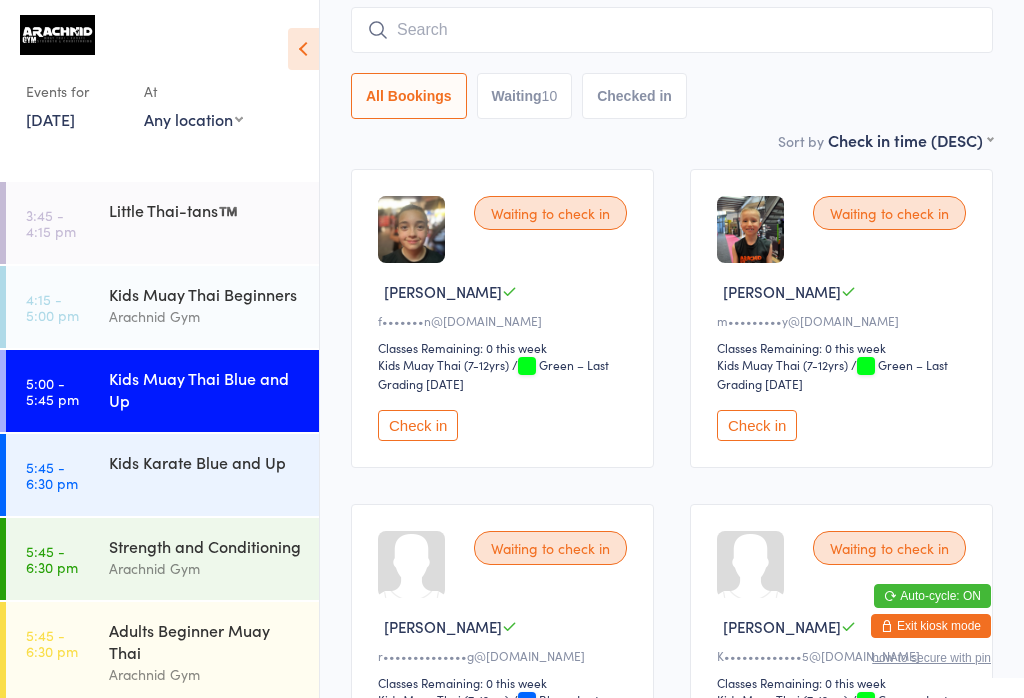 scroll, scrollTop: 0, scrollLeft: 0, axis: both 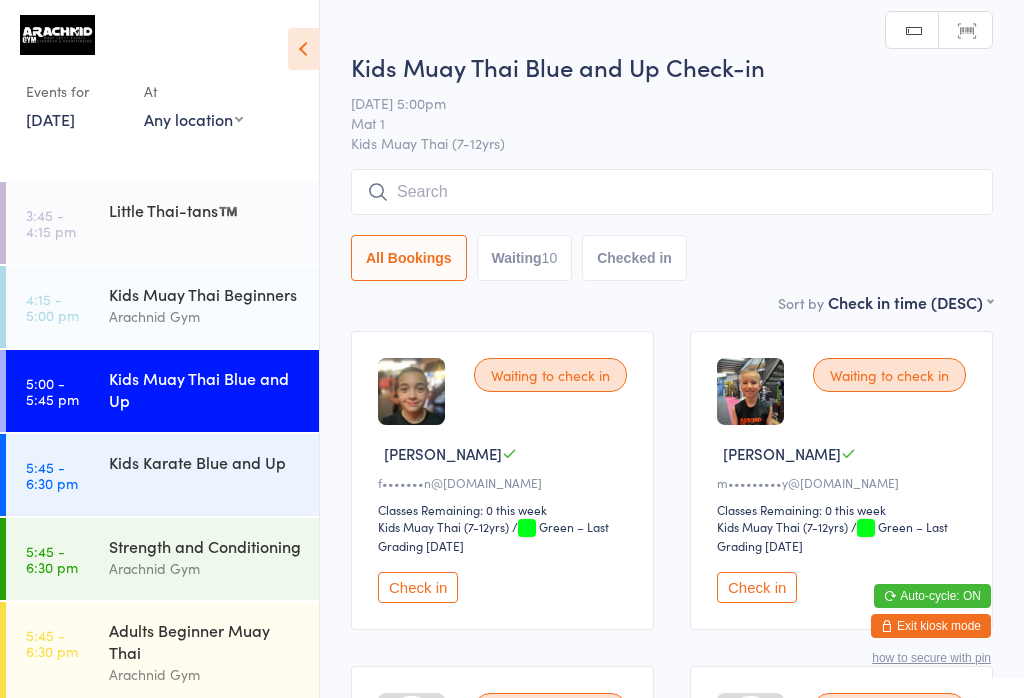 click at bounding box center (672, 192) 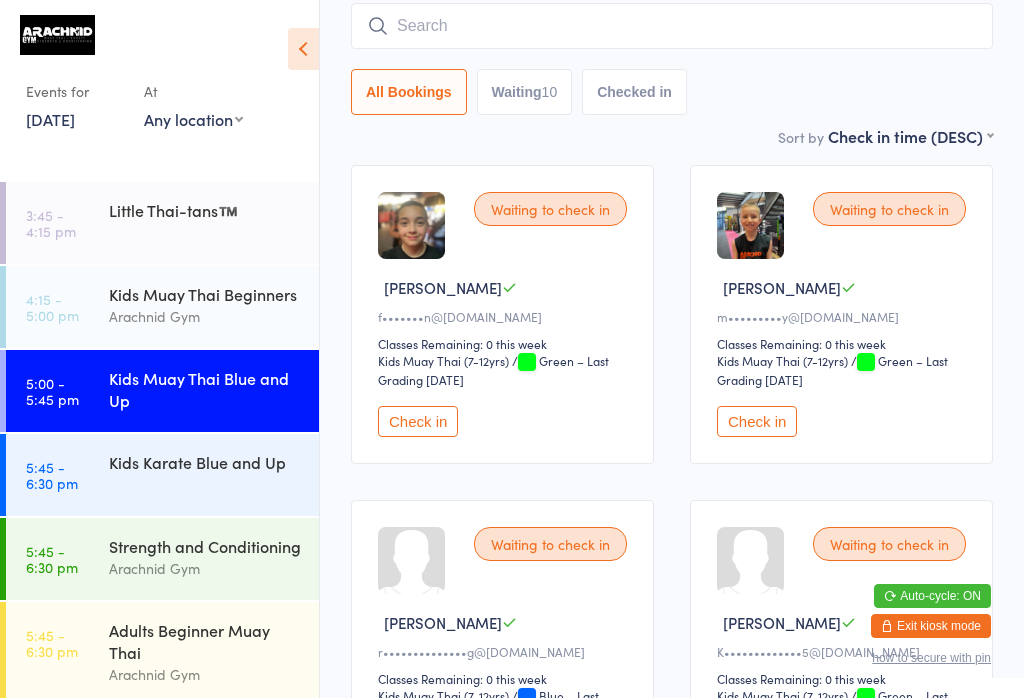 scroll, scrollTop: 171, scrollLeft: 0, axis: vertical 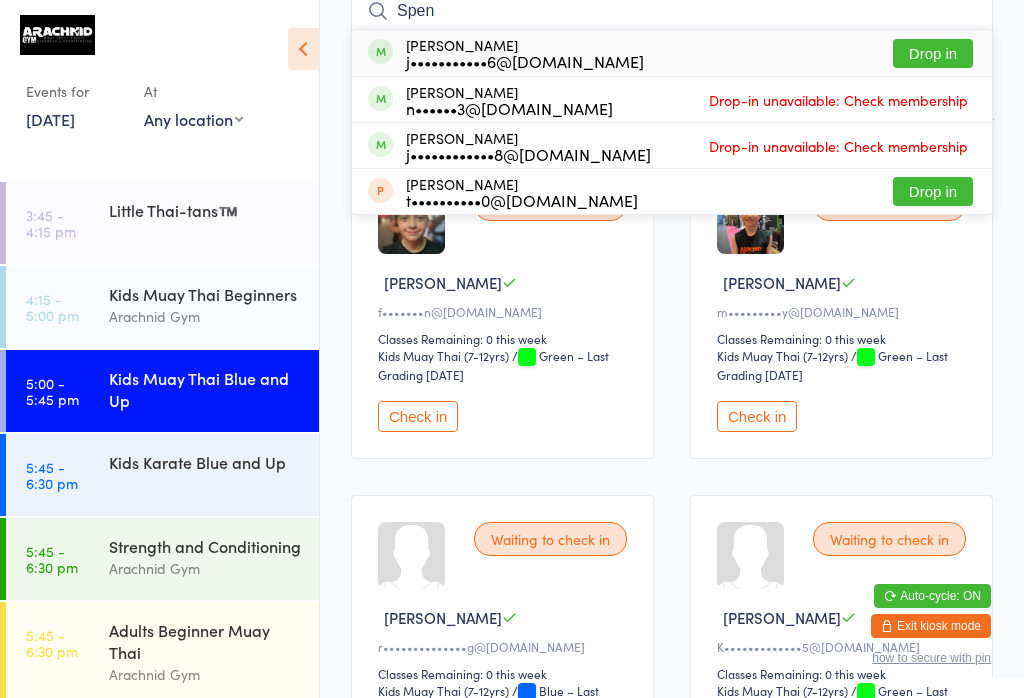 type on "Spen" 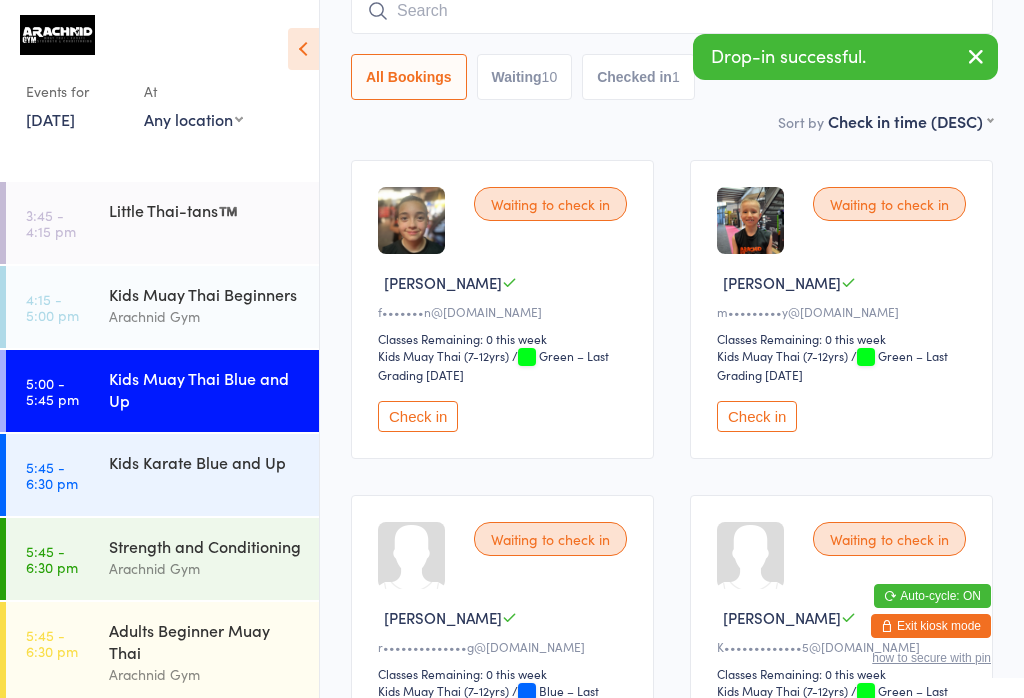 click on "Little Thai-tans™️" at bounding box center [205, 210] 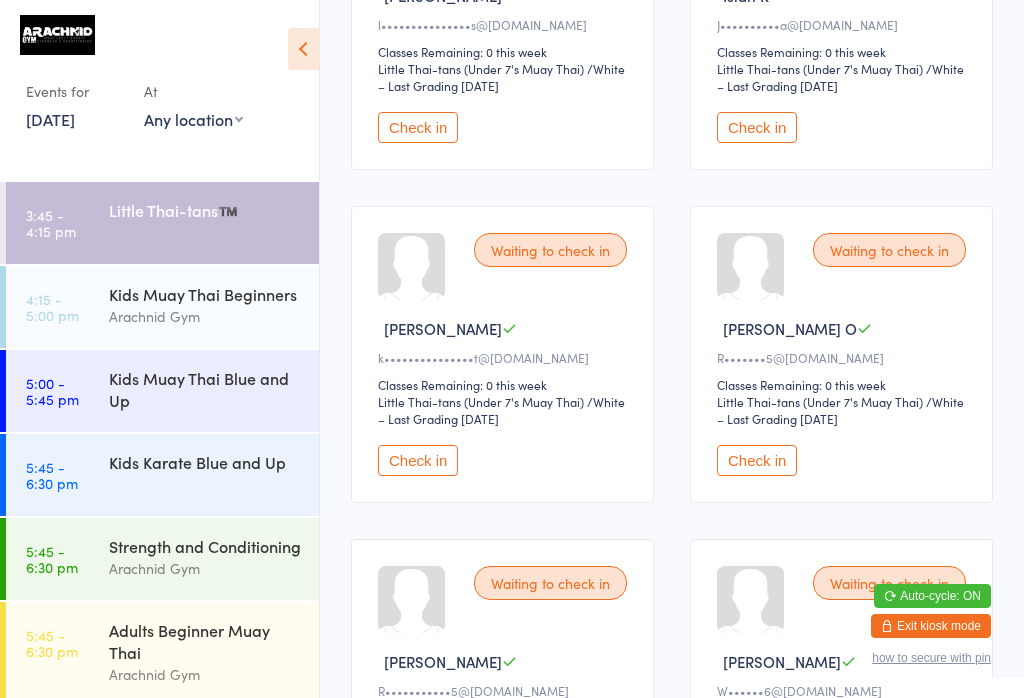 scroll, scrollTop: 1206, scrollLeft: 0, axis: vertical 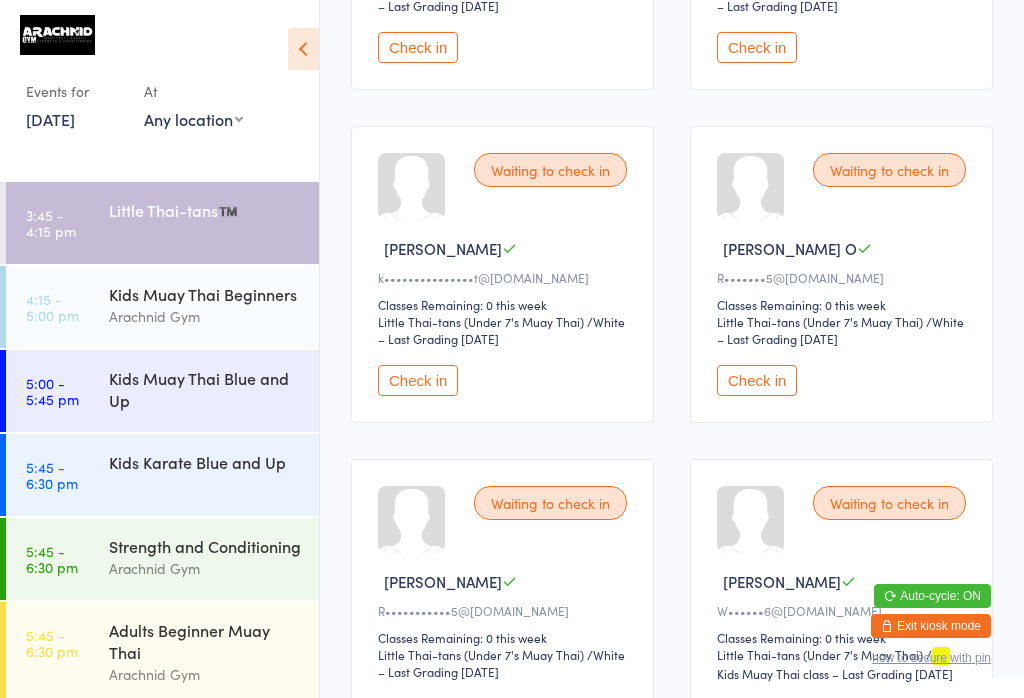 click on "Check in" at bounding box center [418, 380] 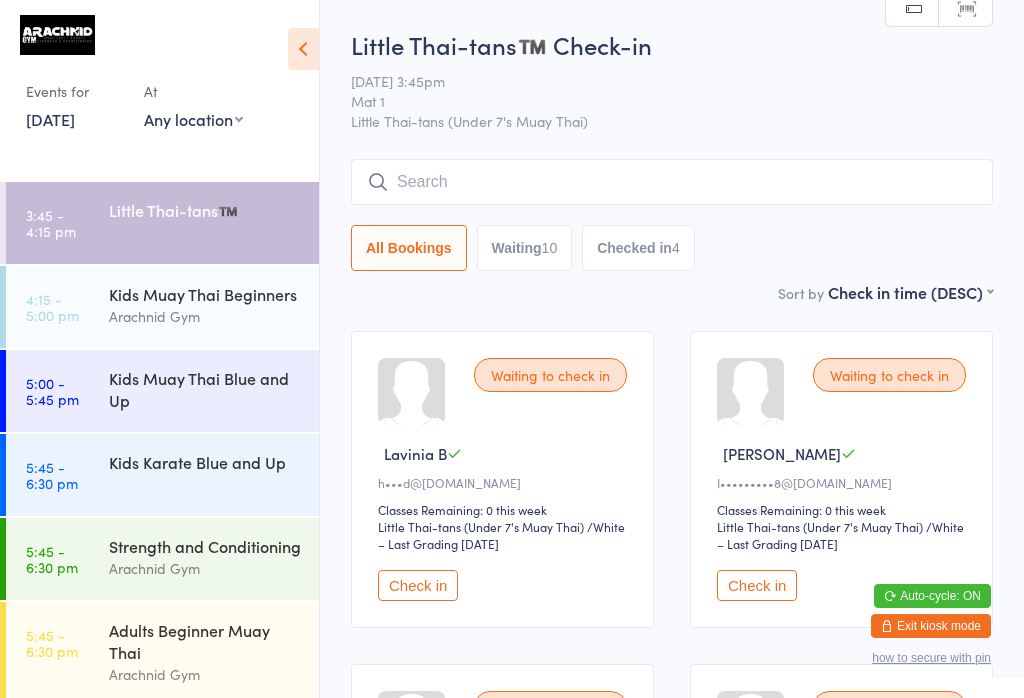 scroll, scrollTop: 0, scrollLeft: 0, axis: both 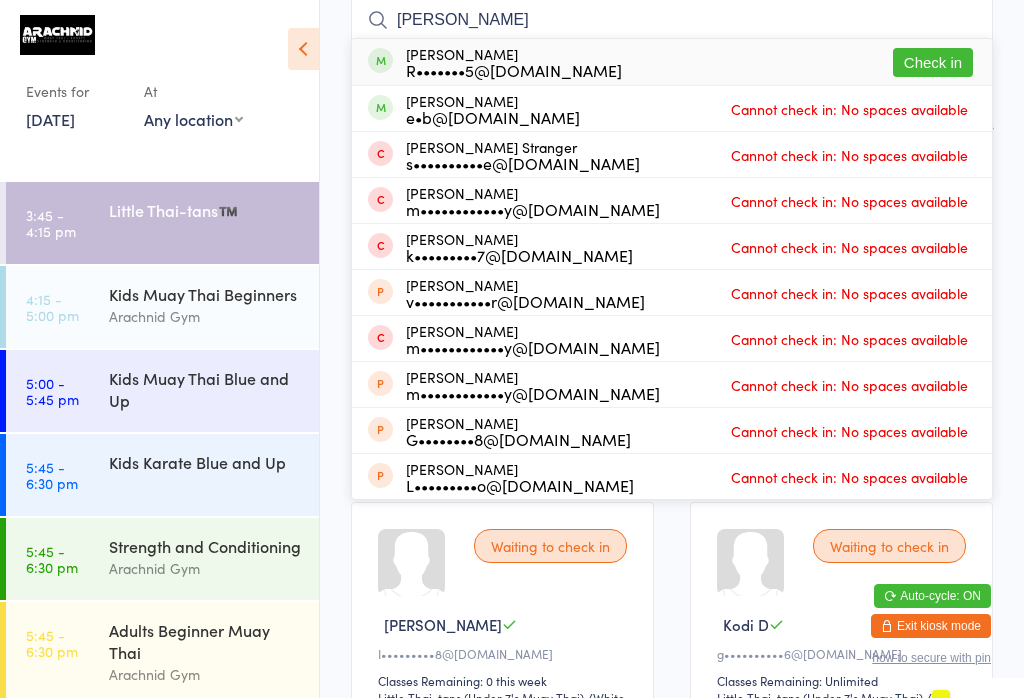 type on "Stassi" 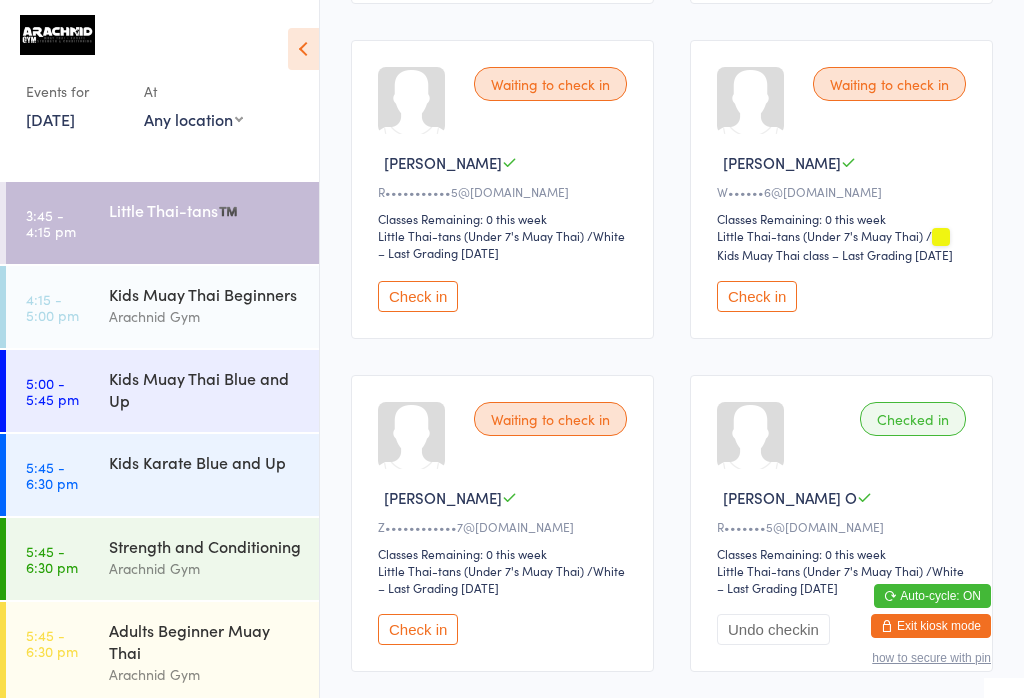 scroll, scrollTop: 1313, scrollLeft: 0, axis: vertical 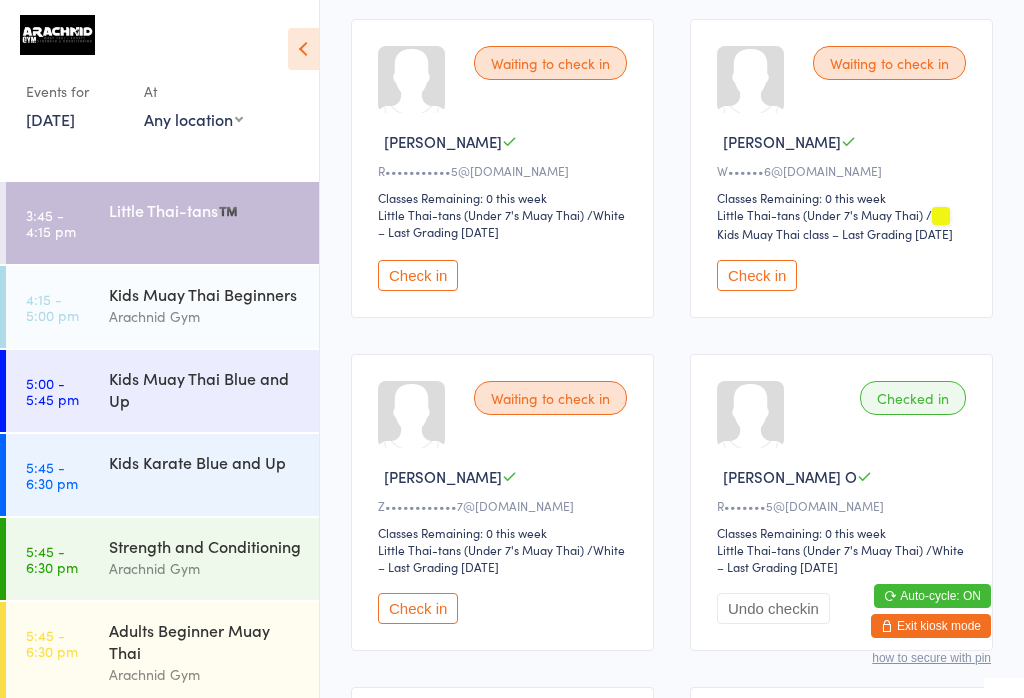 click on "Check in" at bounding box center (757, 275) 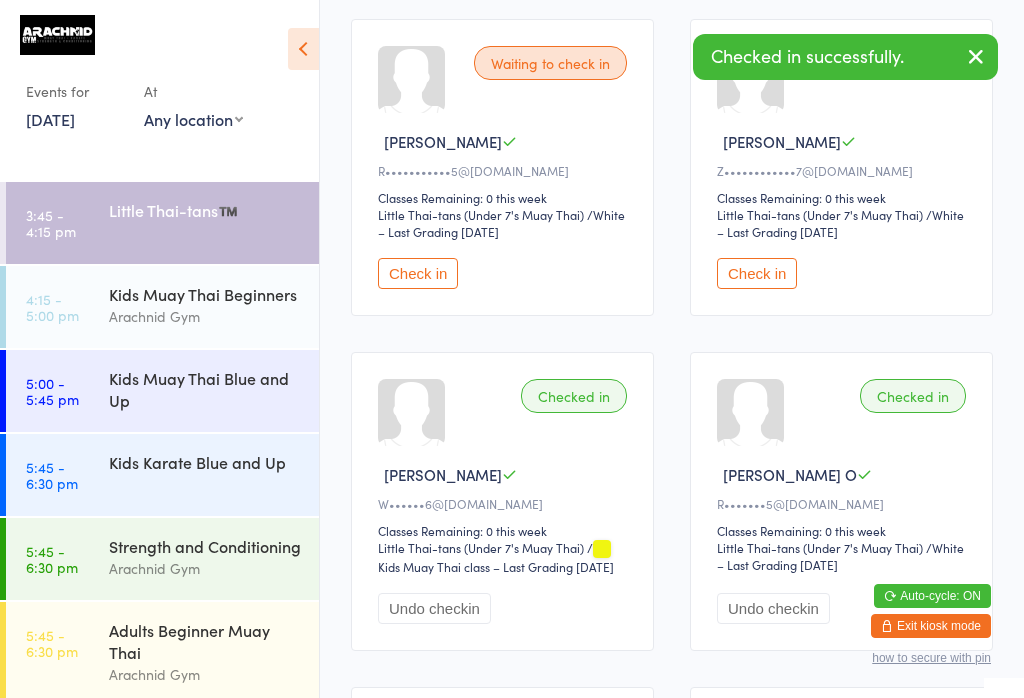 click on "Kids Muay Thai Beginners Arachnid Gym" at bounding box center (214, 305) 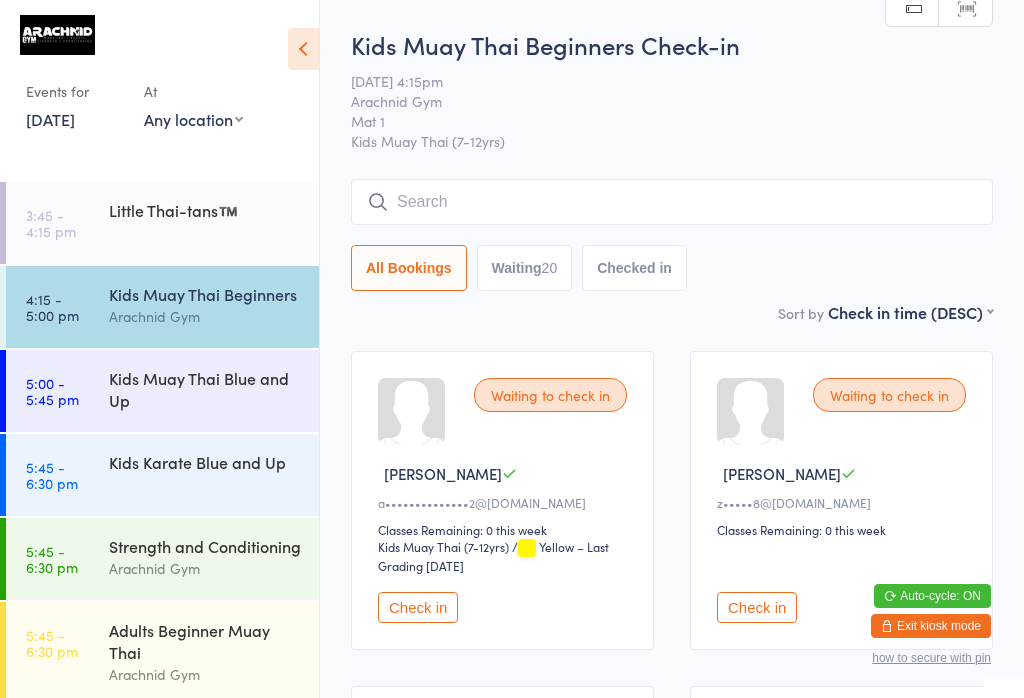 scroll, scrollTop: 0, scrollLeft: 0, axis: both 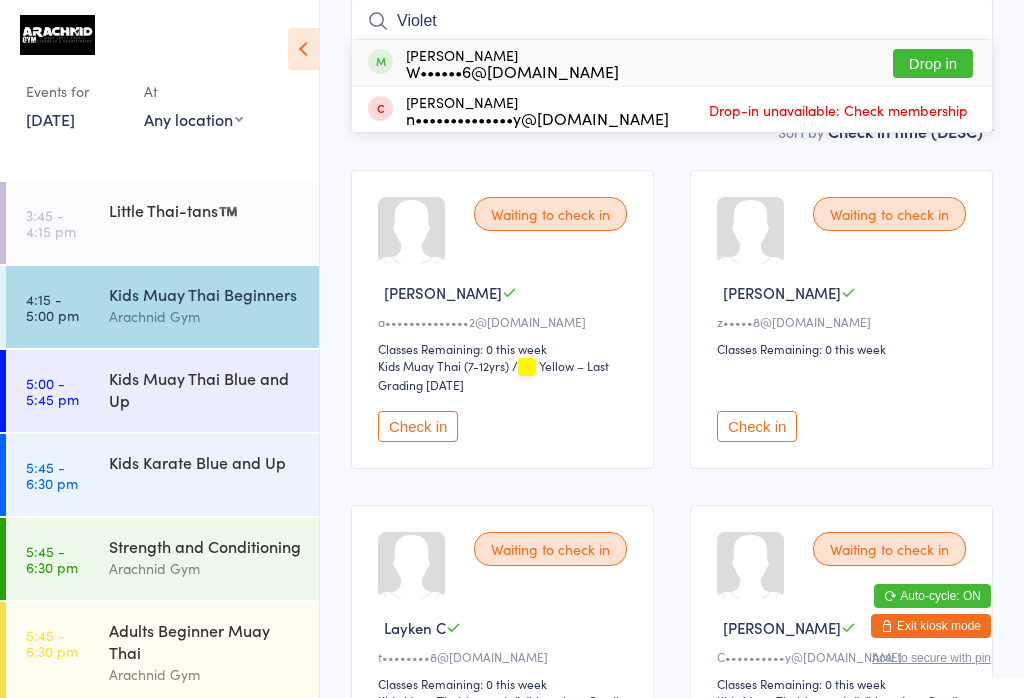 type on "Violet" 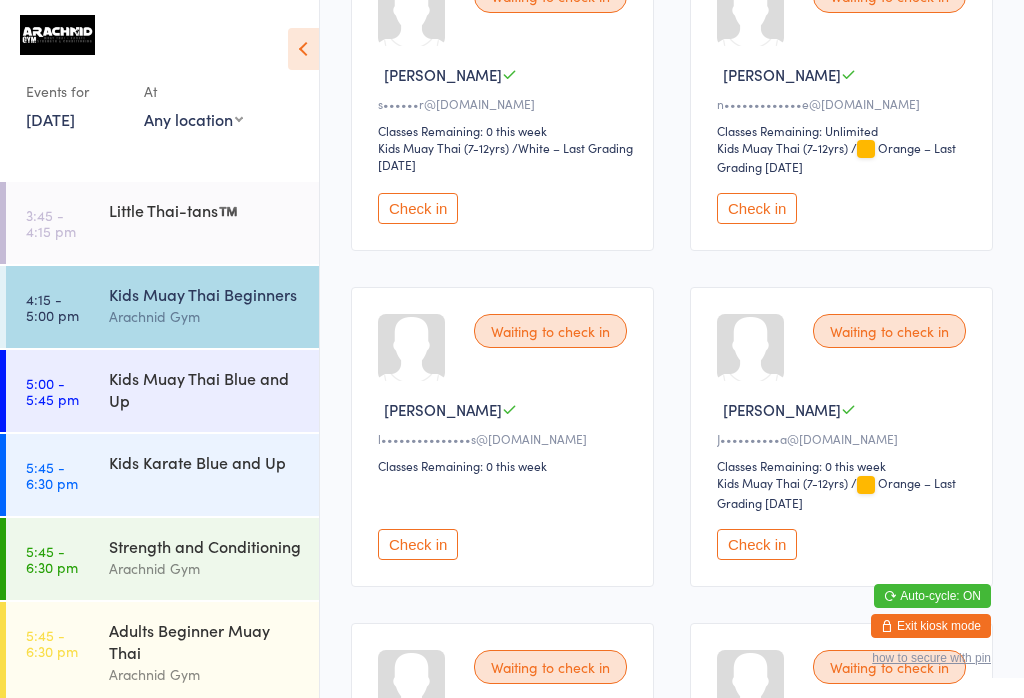 scroll, scrollTop: 1048, scrollLeft: 0, axis: vertical 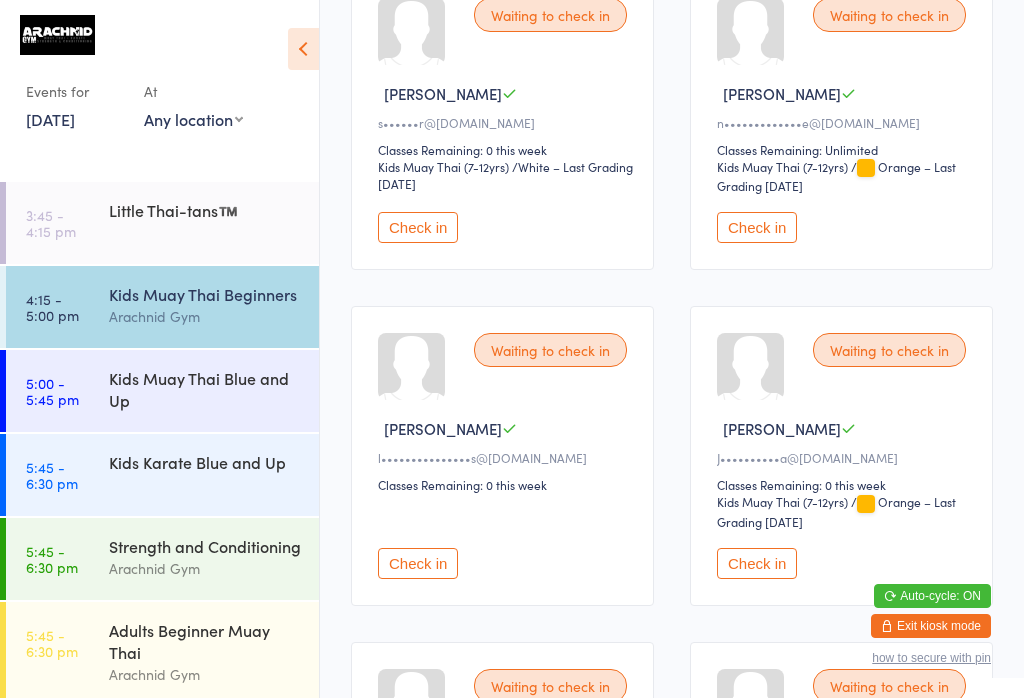 click on "Little Thai-tans™️" at bounding box center [205, 210] 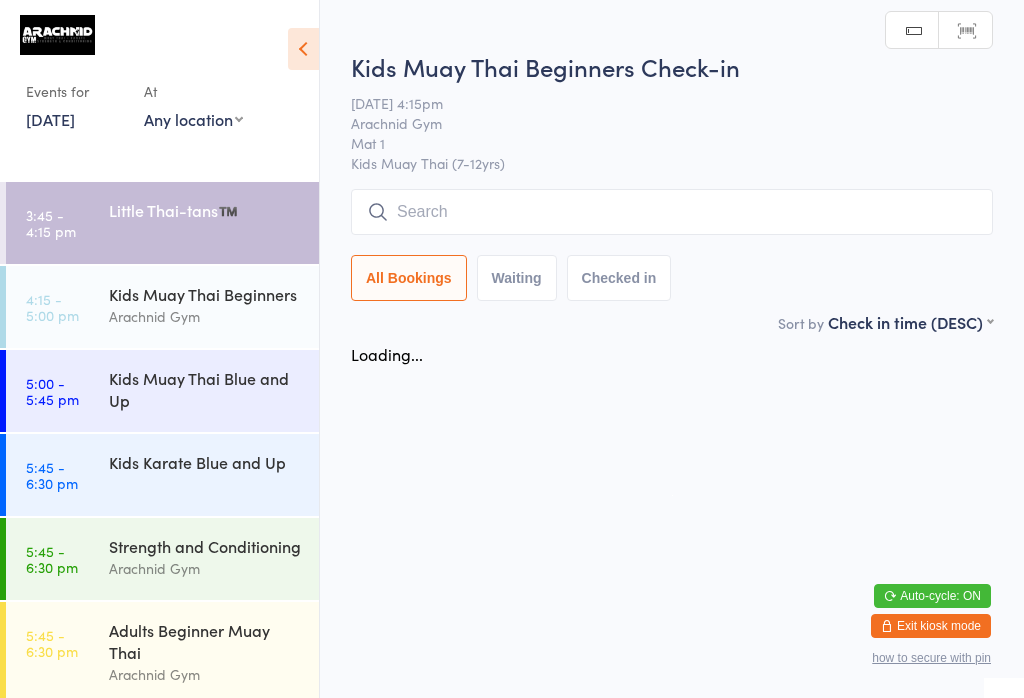 scroll, scrollTop: 0, scrollLeft: 0, axis: both 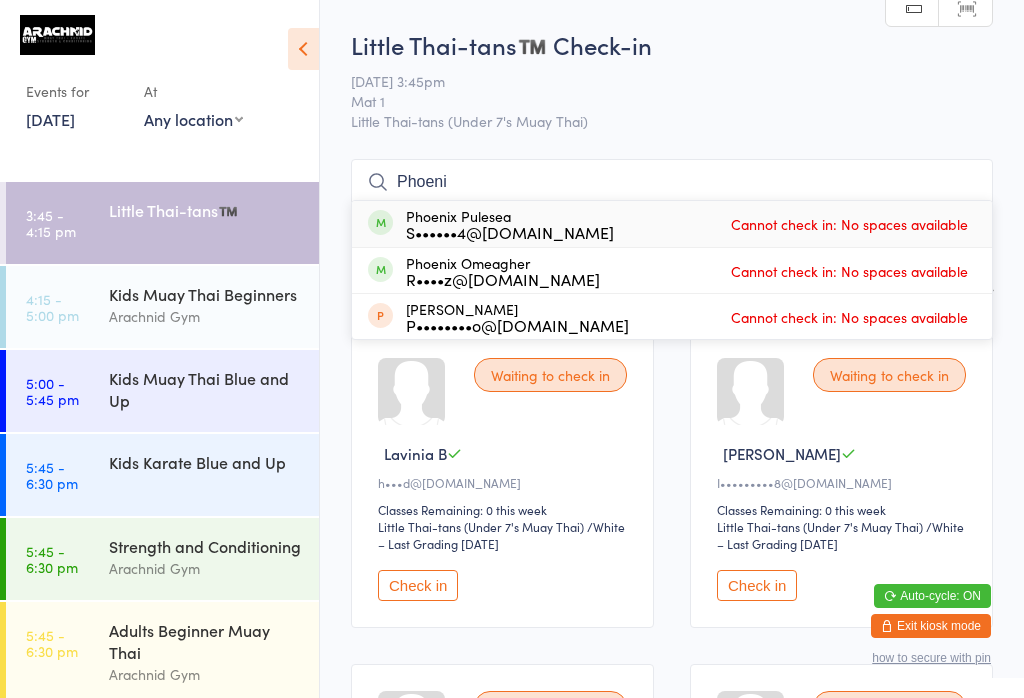 type on "Phoenix" 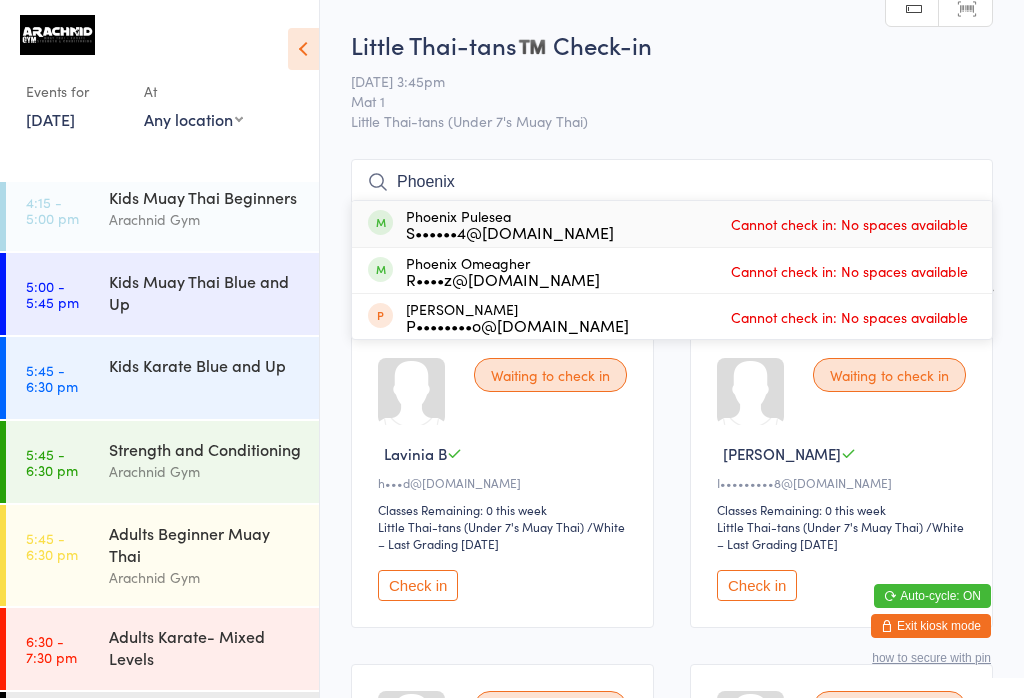 scroll, scrollTop: 99, scrollLeft: 0, axis: vertical 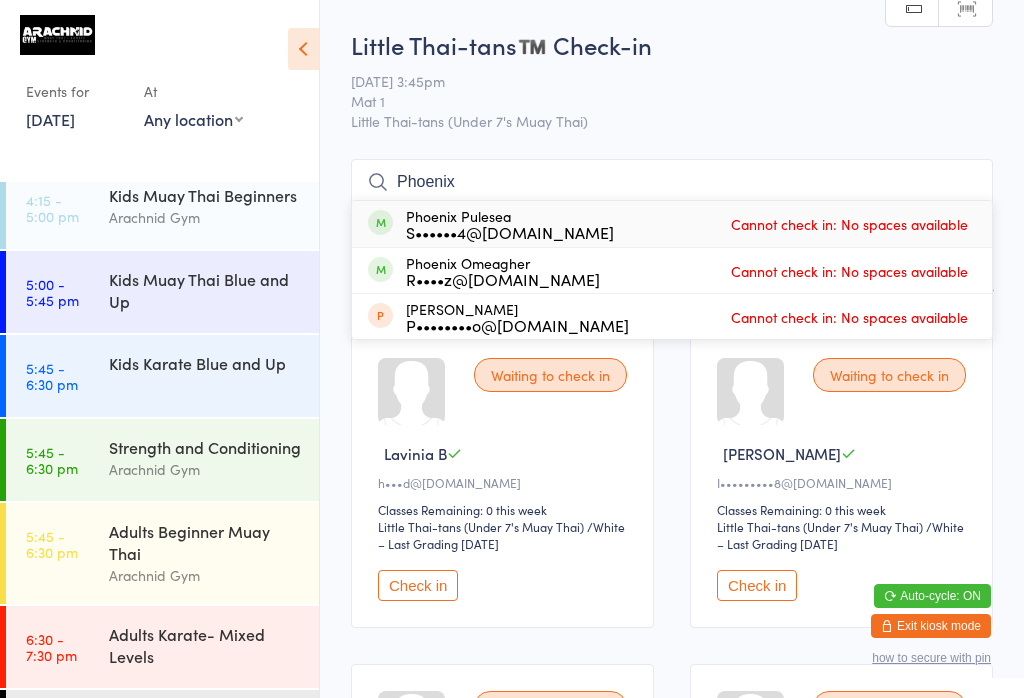 click on "4:15 - 5:00 pm" at bounding box center [52, 208] 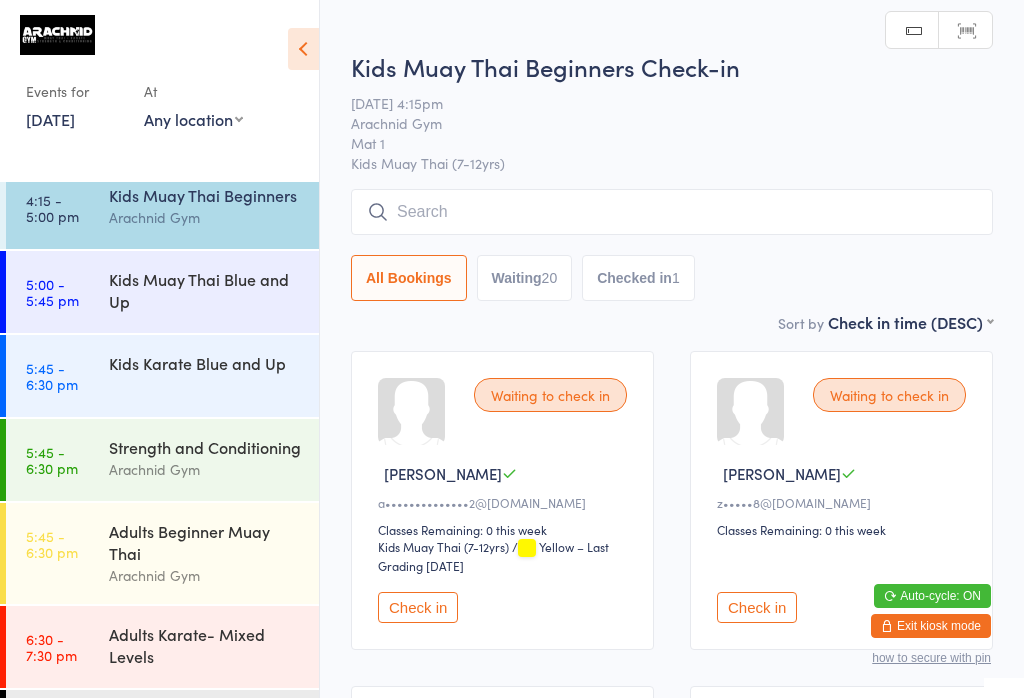 click at bounding box center [672, 212] 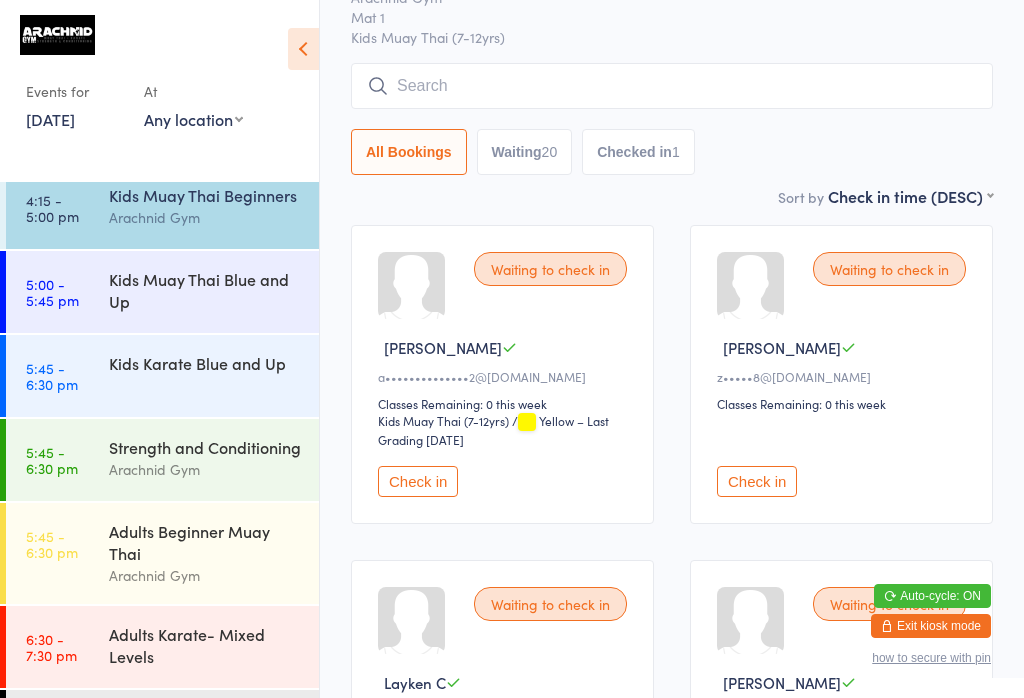 scroll, scrollTop: 191, scrollLeft: 0, axis: vertical 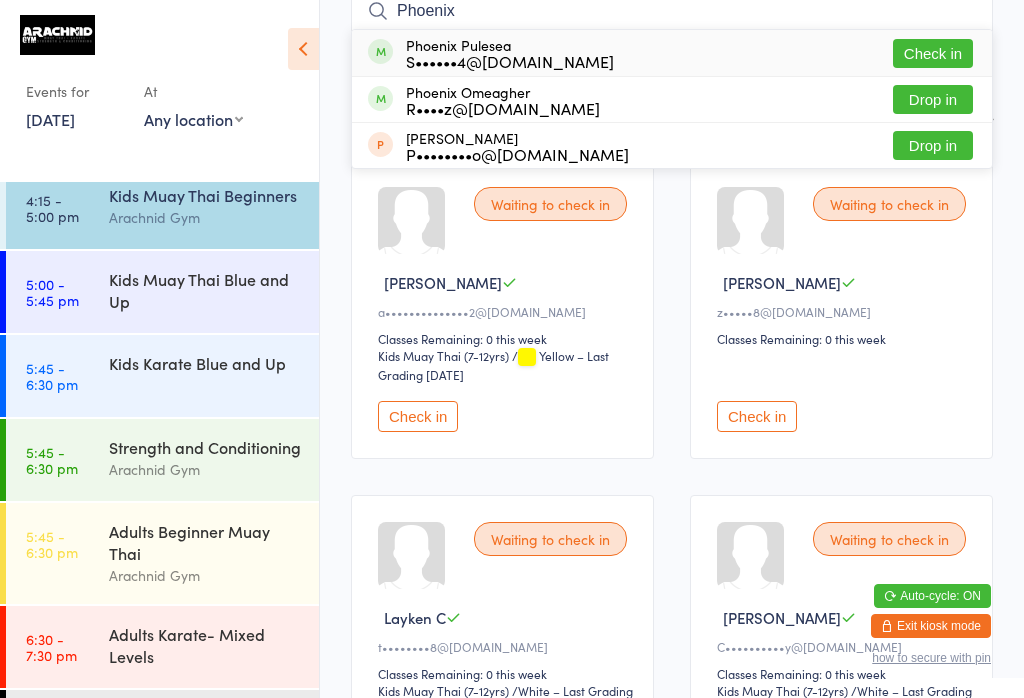 type on "Phoenix" 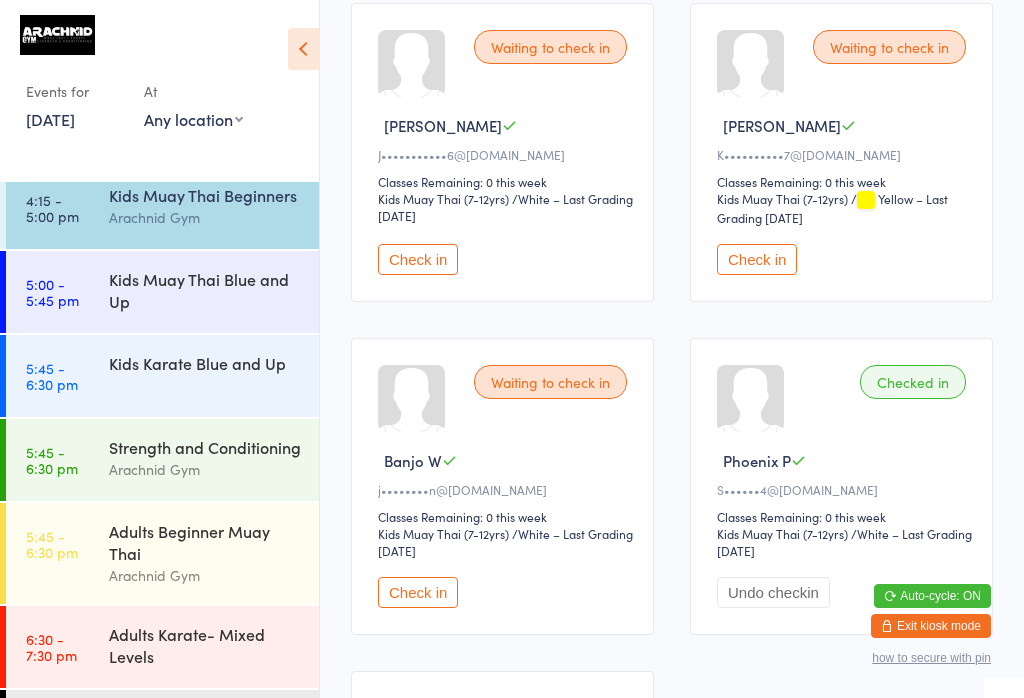 scroll, scrollTop: 2976, scrollLeft: 0, axis: vertical 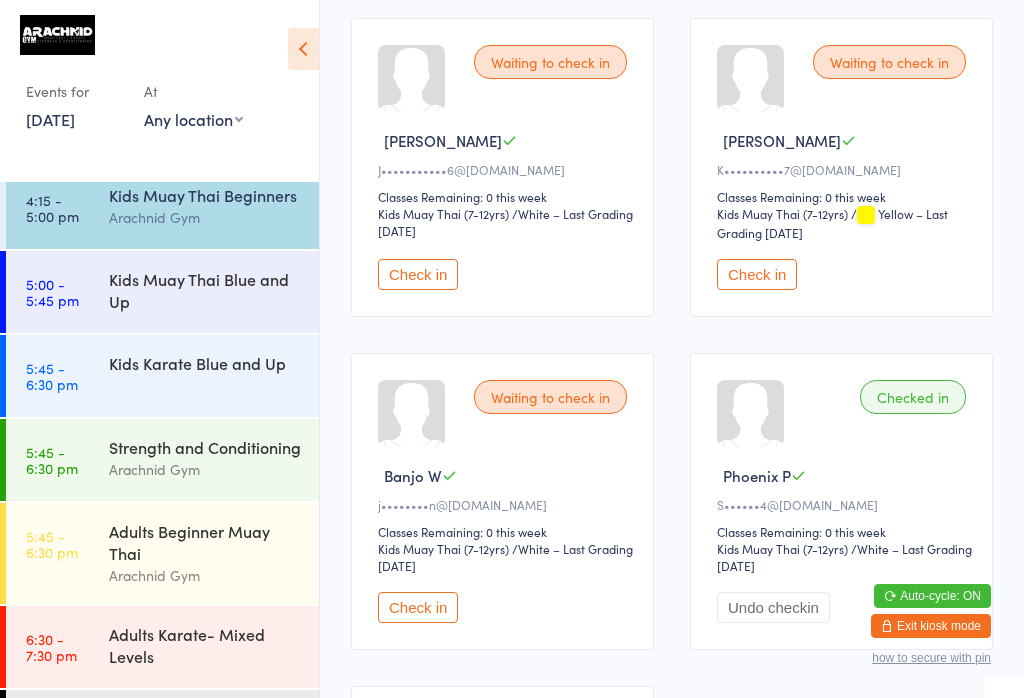 click on "Check in" at bounding box center [418, 274] 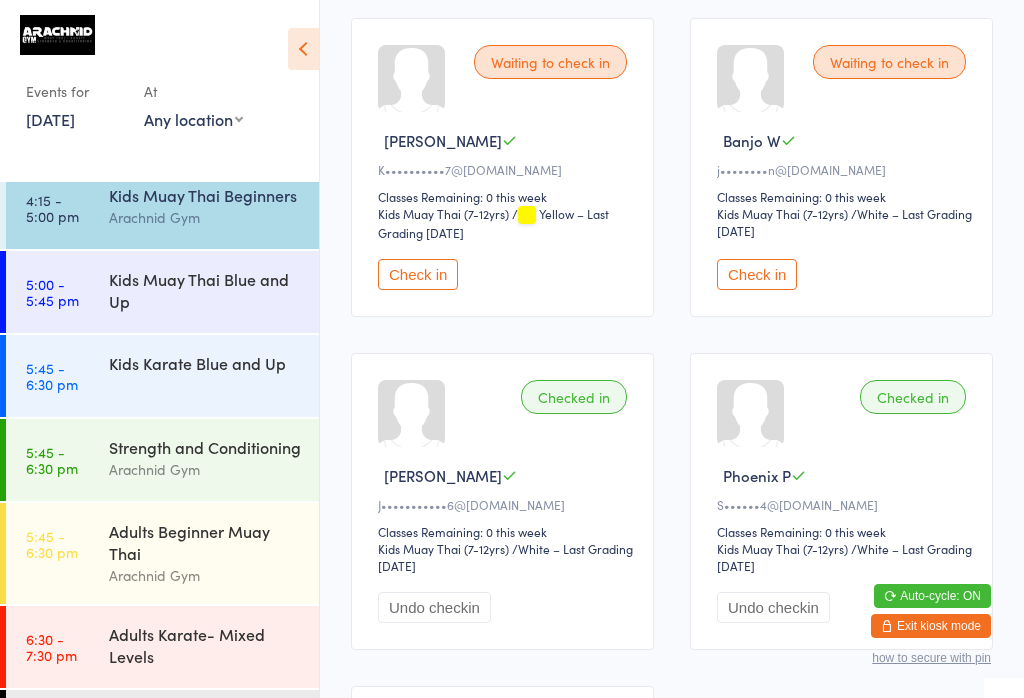 scroll, scrollTop: 0, scrollLeft: 0, axis: both 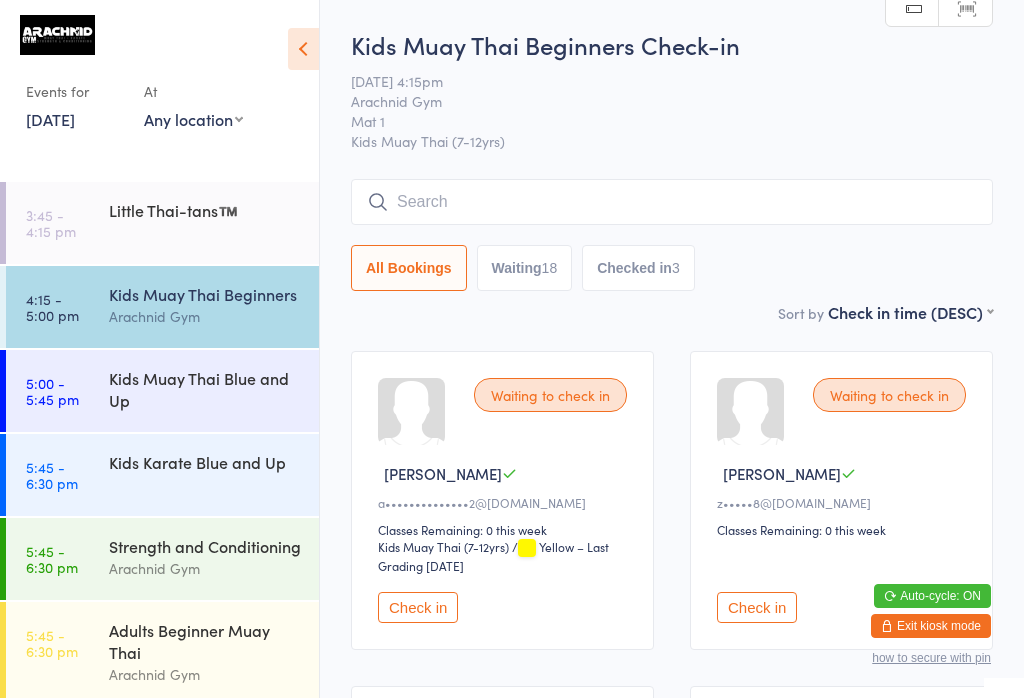 click at bounding box center [672, 202] 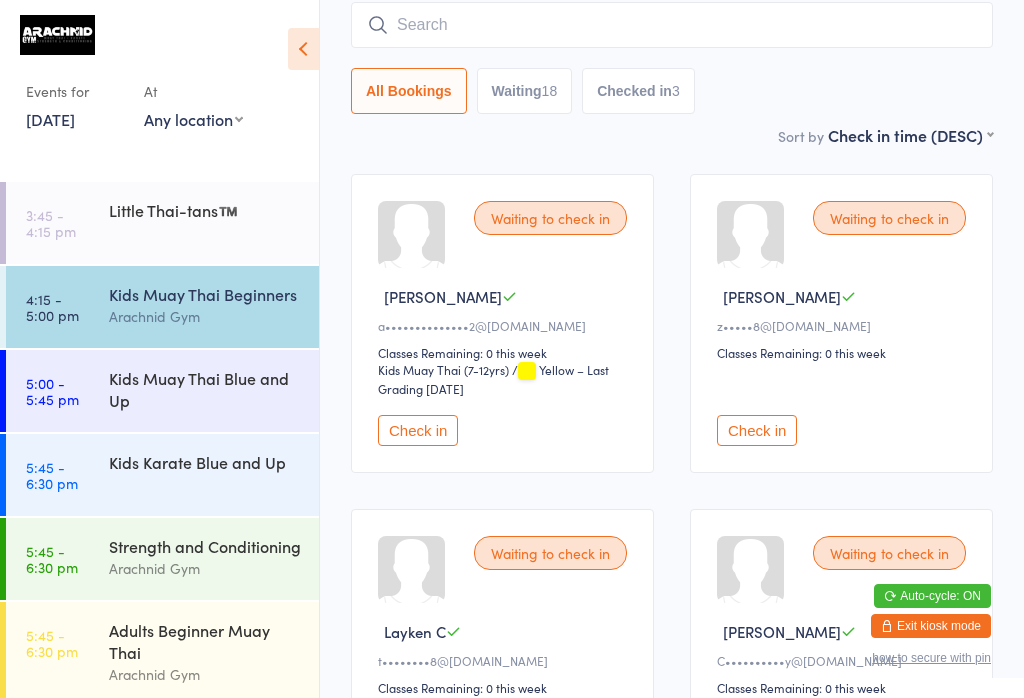 scroll, scrollTop: 181, scrollLeft: 0, axis: vertical 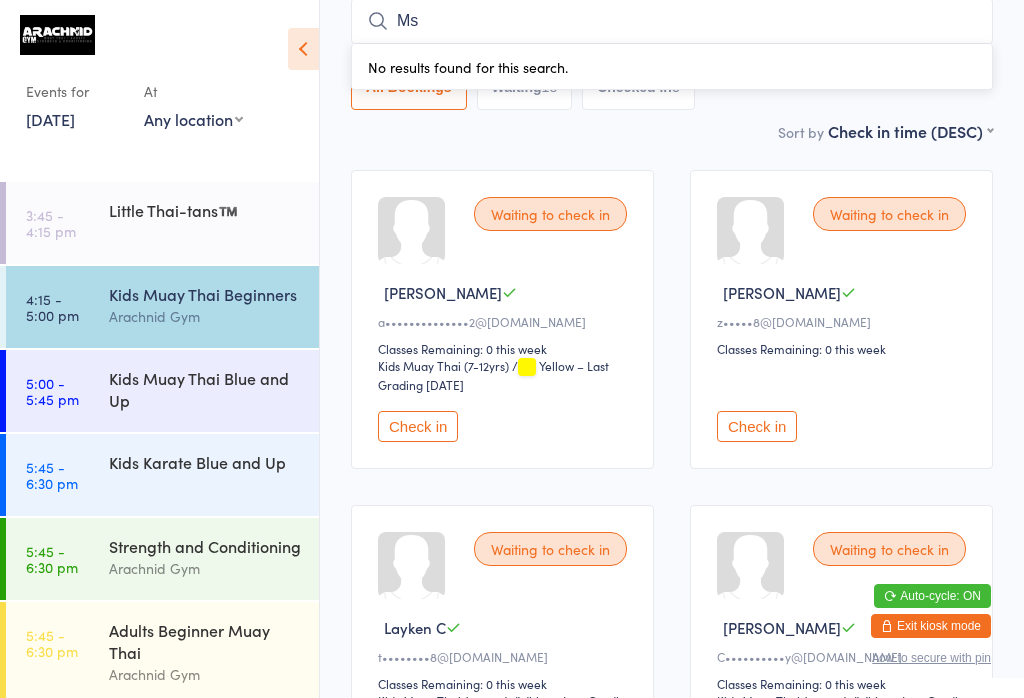 click on "Ms" at bounding box center [672, 21] 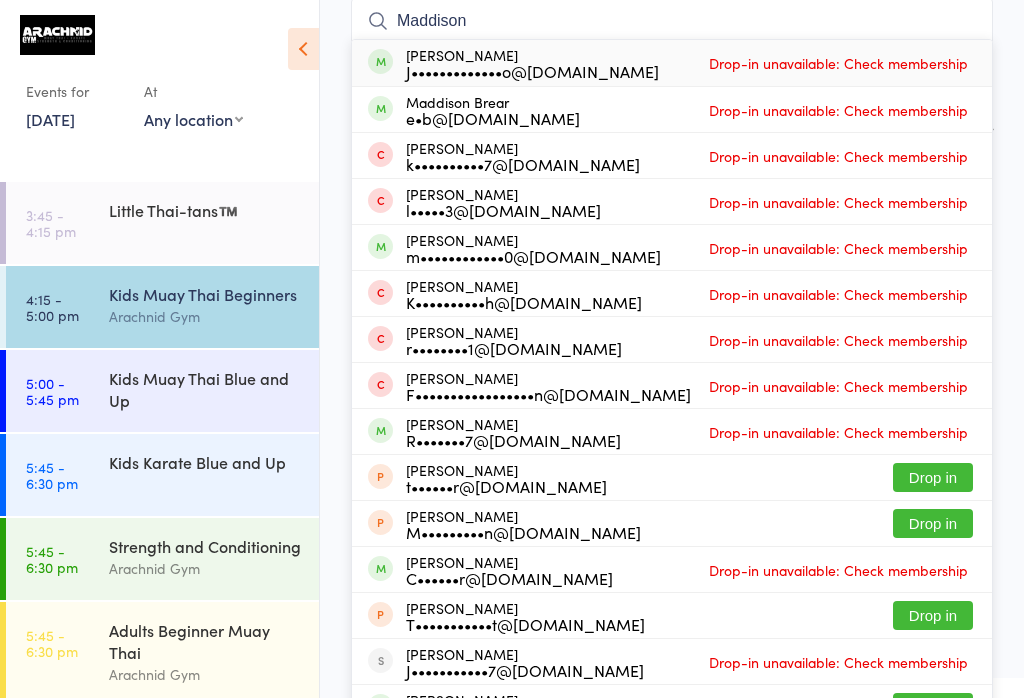 type on "Maddison" 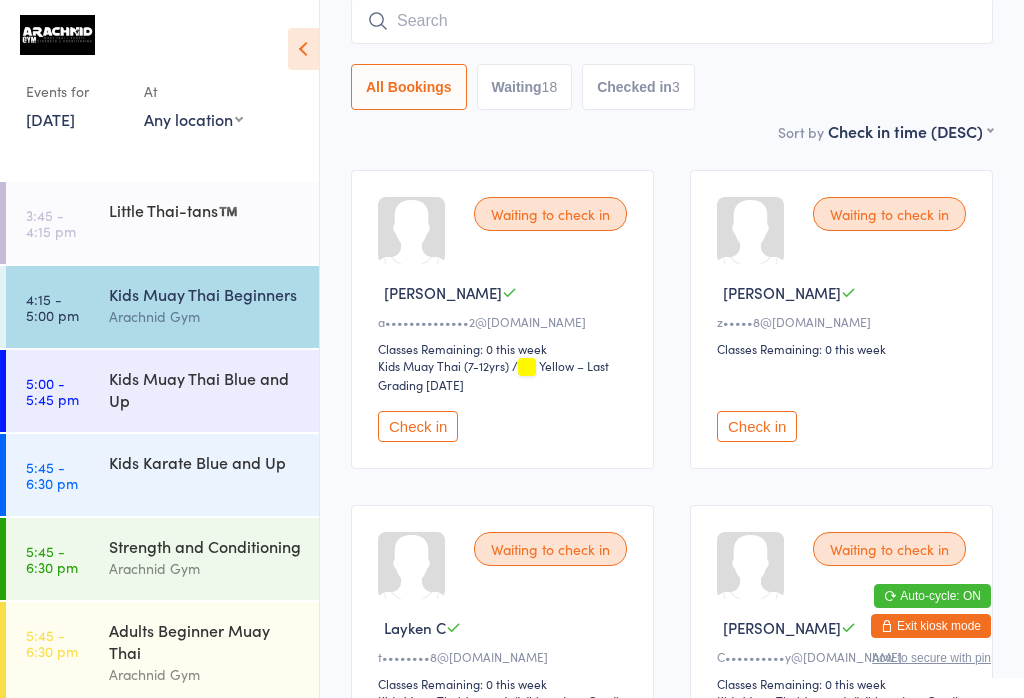 click at bounding box center (672, 21) 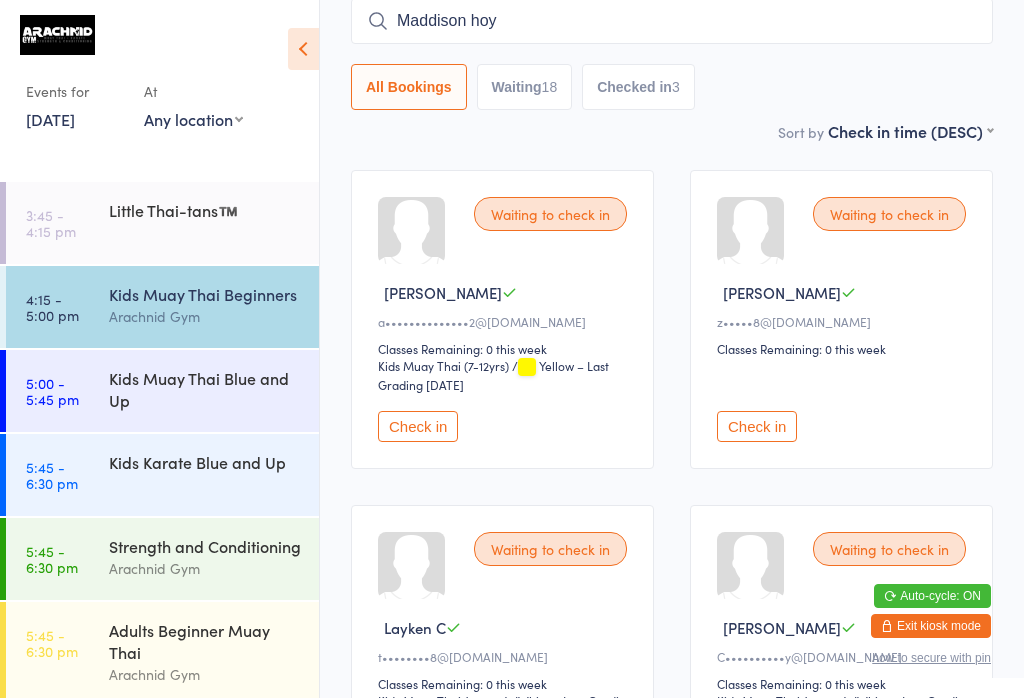 type on "Maddison hoy" 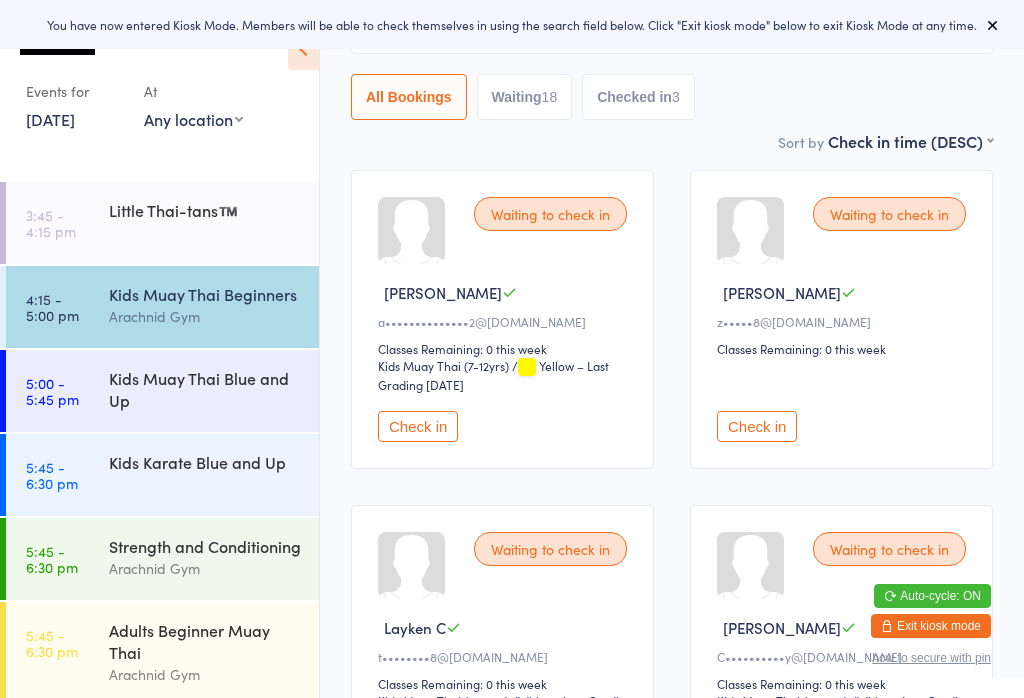 scroll, scrollTop: 181, scrollLeft: 0, axis: vertical 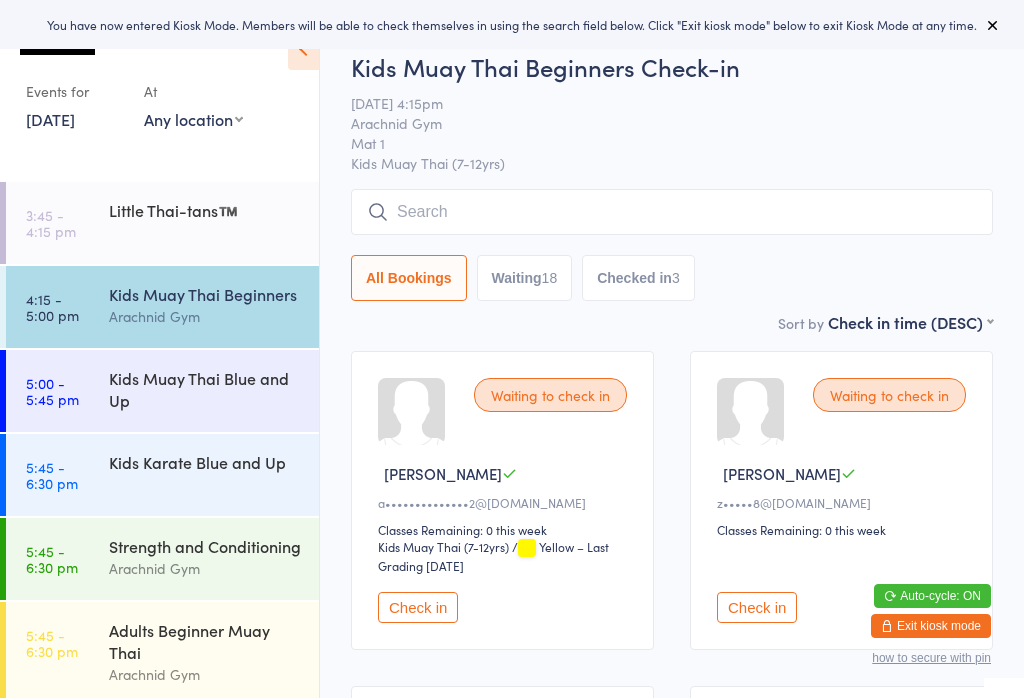 click at bounding box center [672, 212] 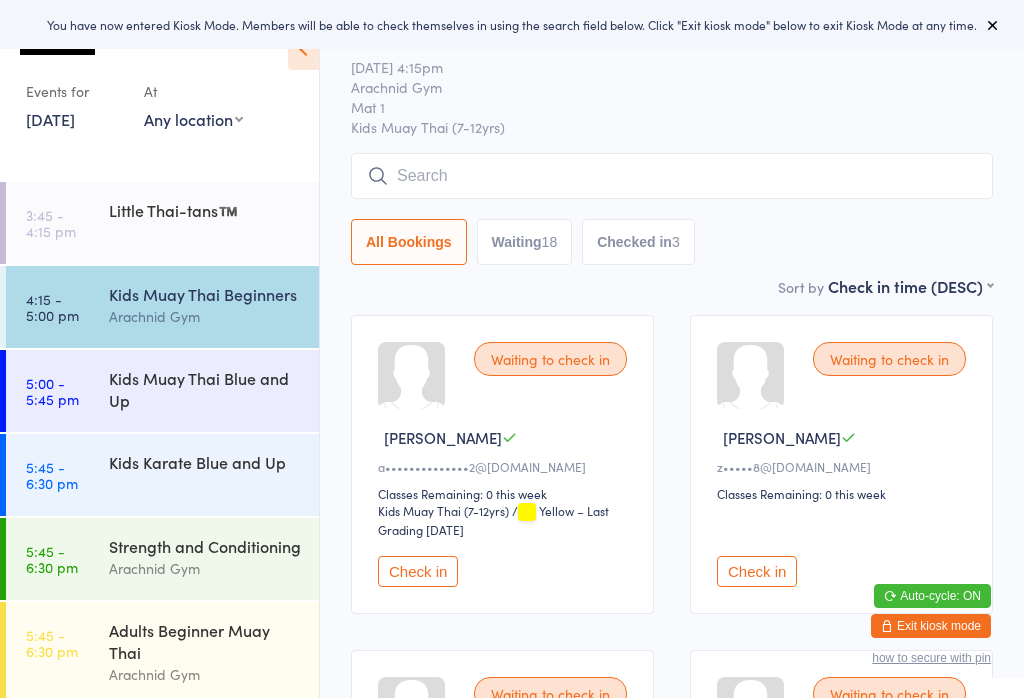 scroll, scrollTop: 0, scrollLeft: 0, axis: both 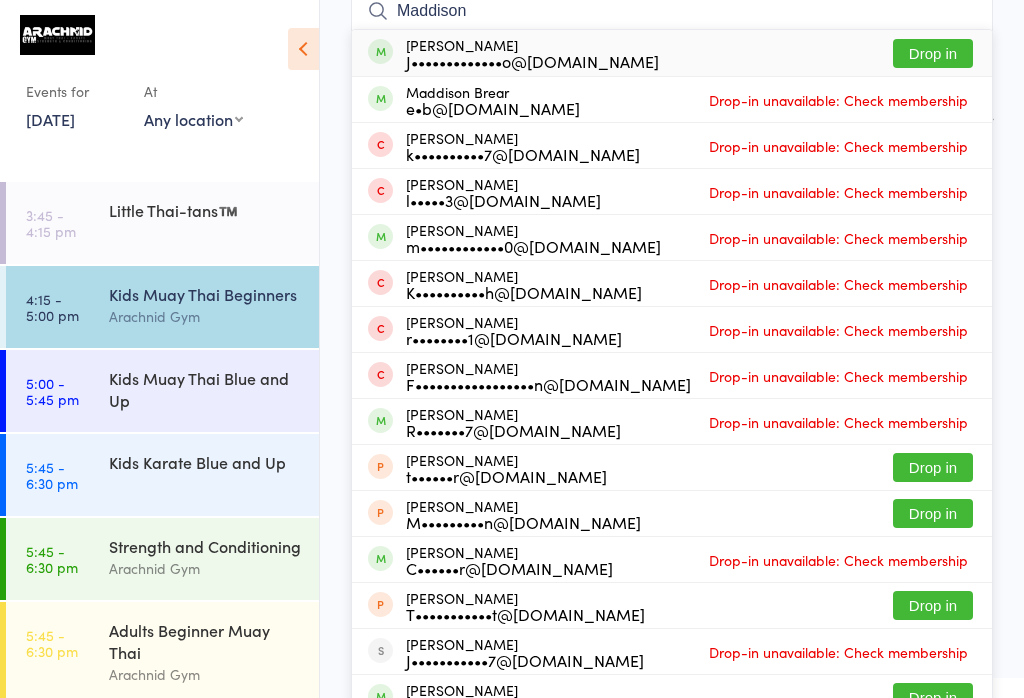 type on "Maddison" 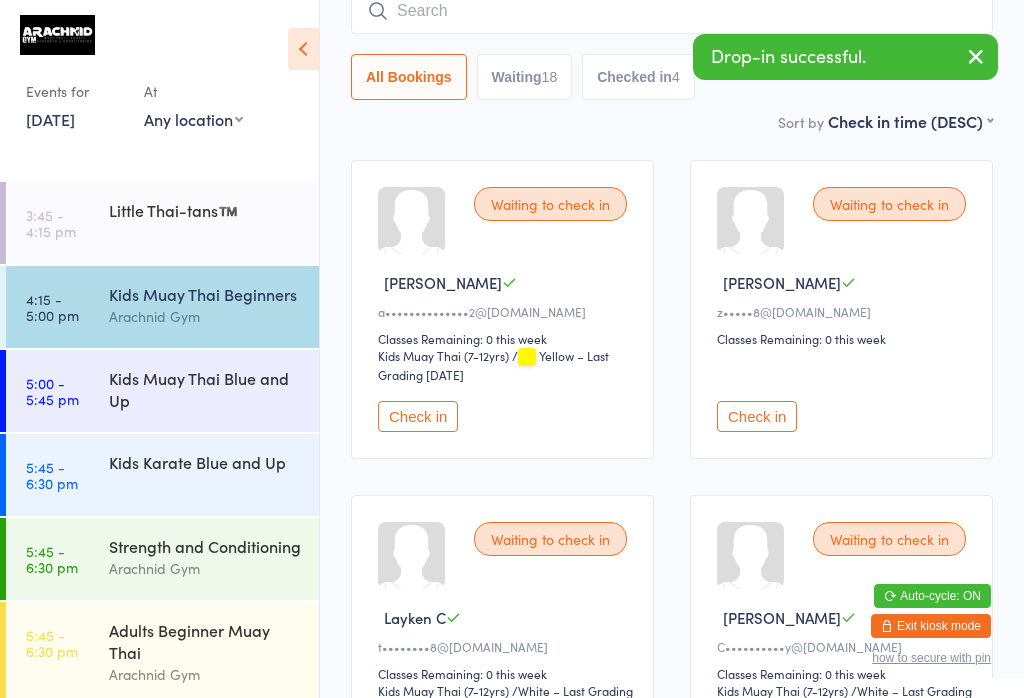 click on "Kids Muay Thai Beginners" at bounding box center [205, 294] 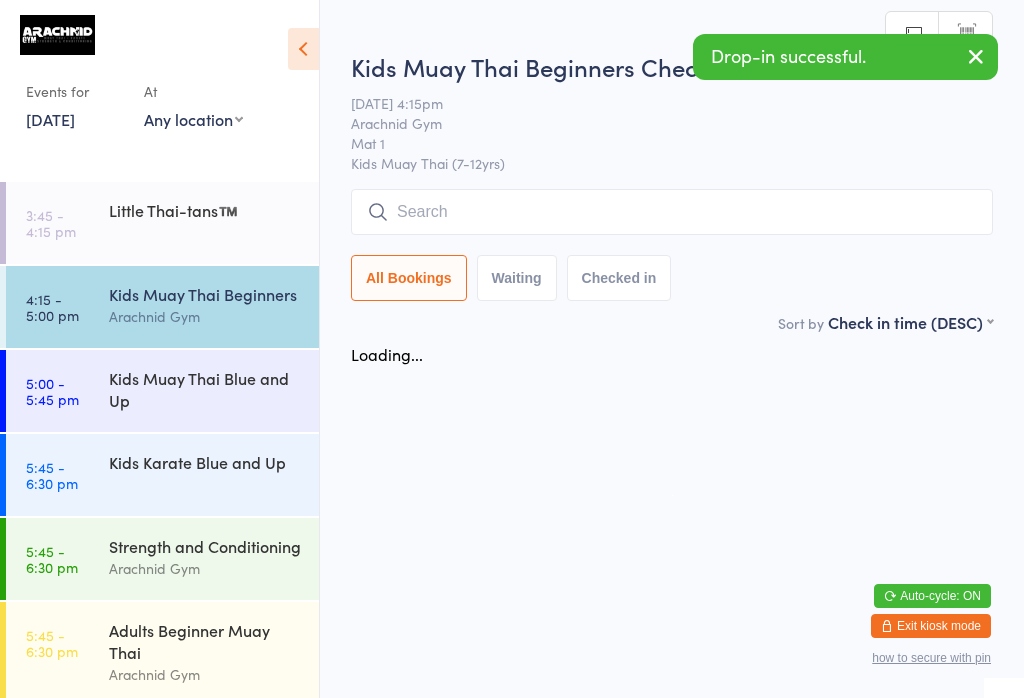 scroll, scrollTop: 0, scrollLeft: 0, axis: both 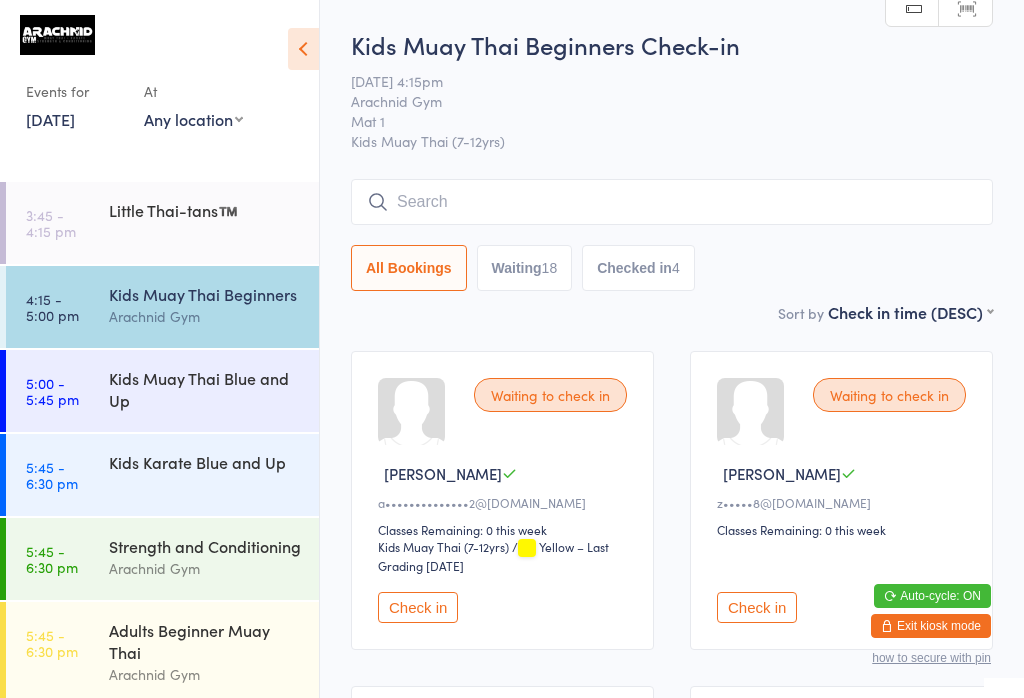 click at bounding box center [672, 202] 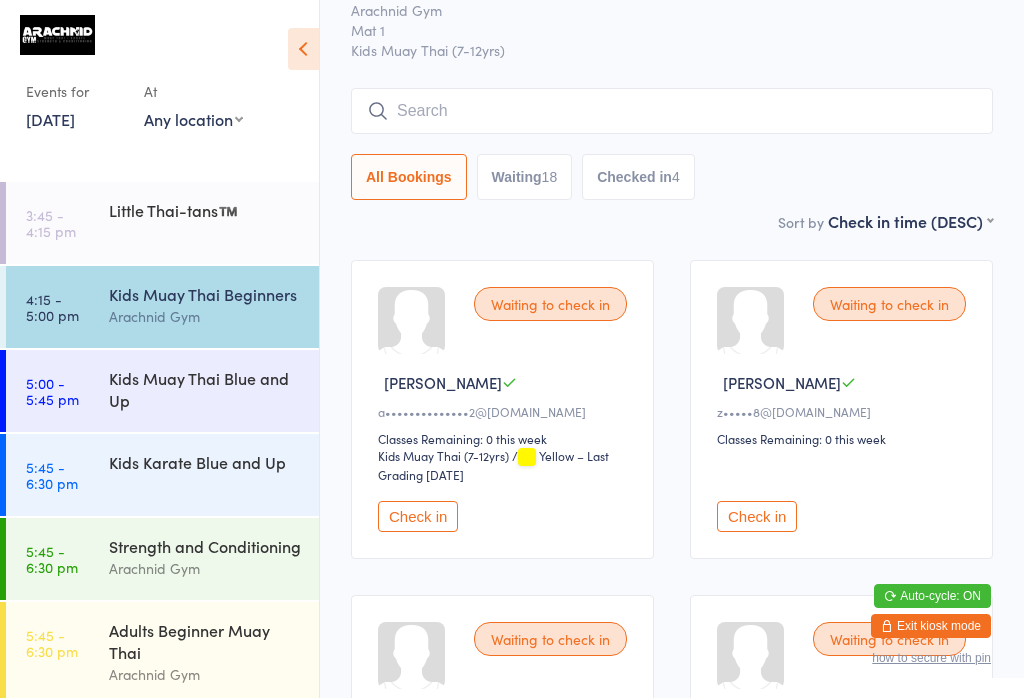 scroll, scrollTop: 181, scrollLeft: 0, axis: vertical 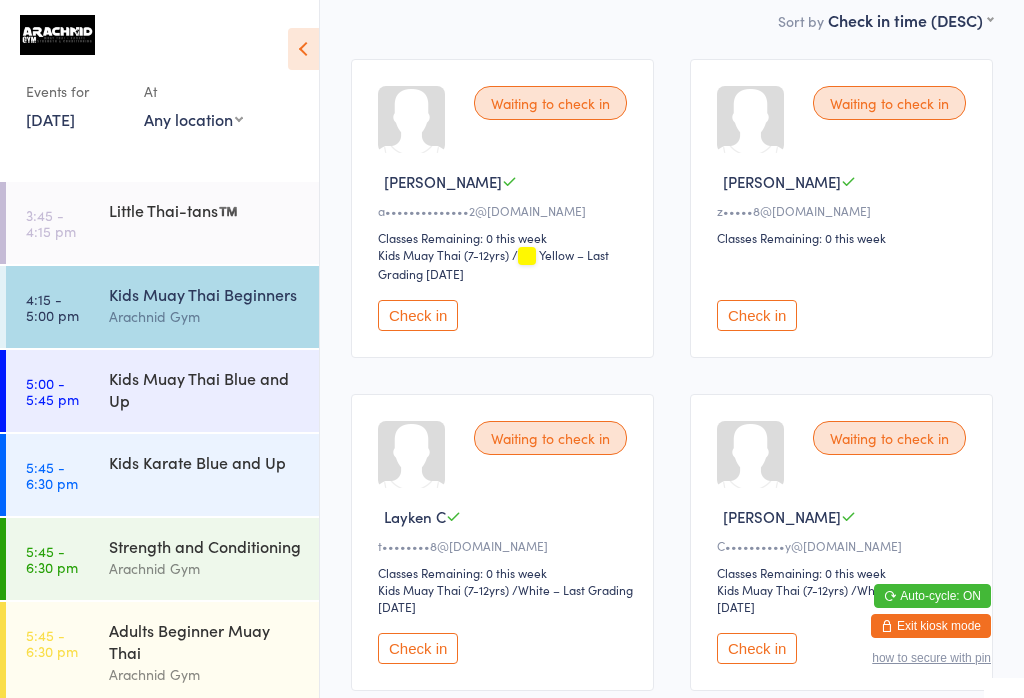 type on "[PERSON_NAME]" 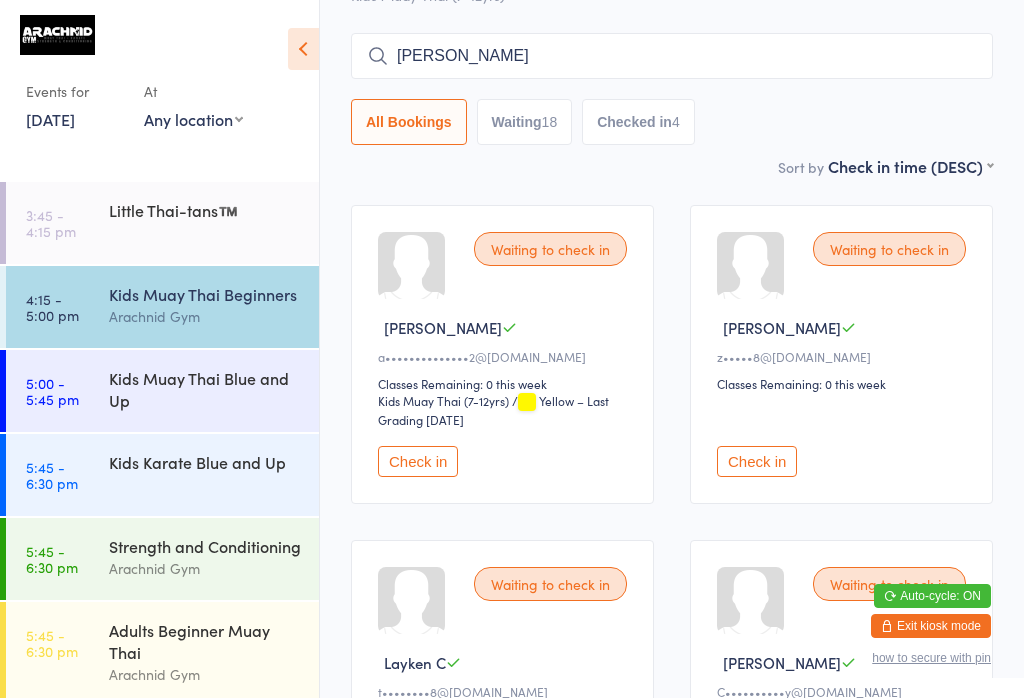 scroll, scrollTop: 140, scrollLeft: 0, axis: vertical 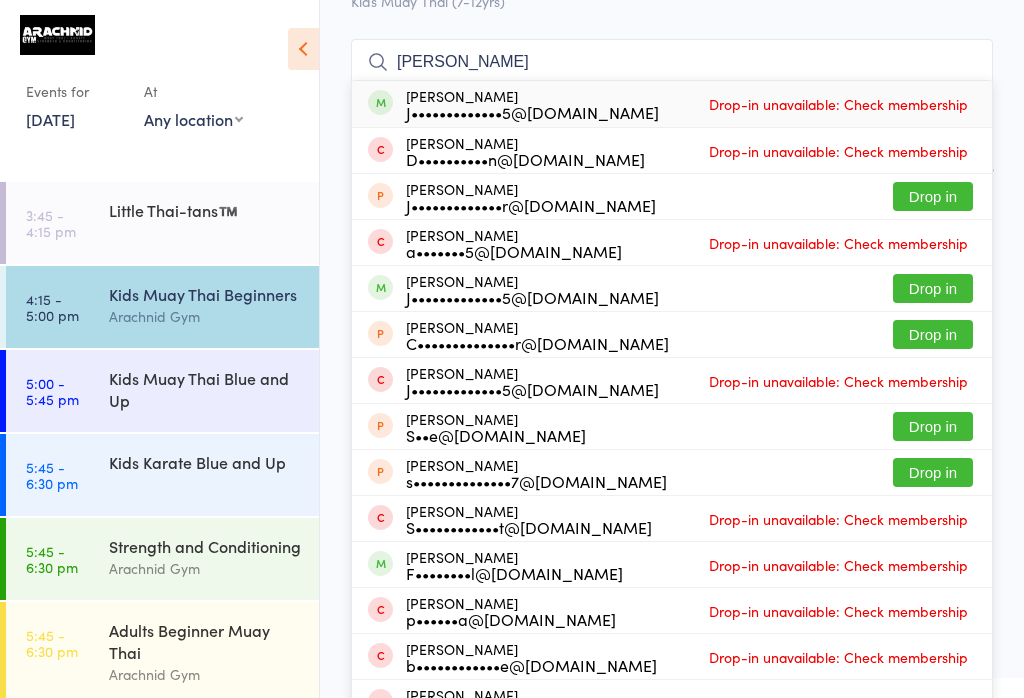 click on "Drop-in unavailable: Check membership" at bounding box center (838, 104) 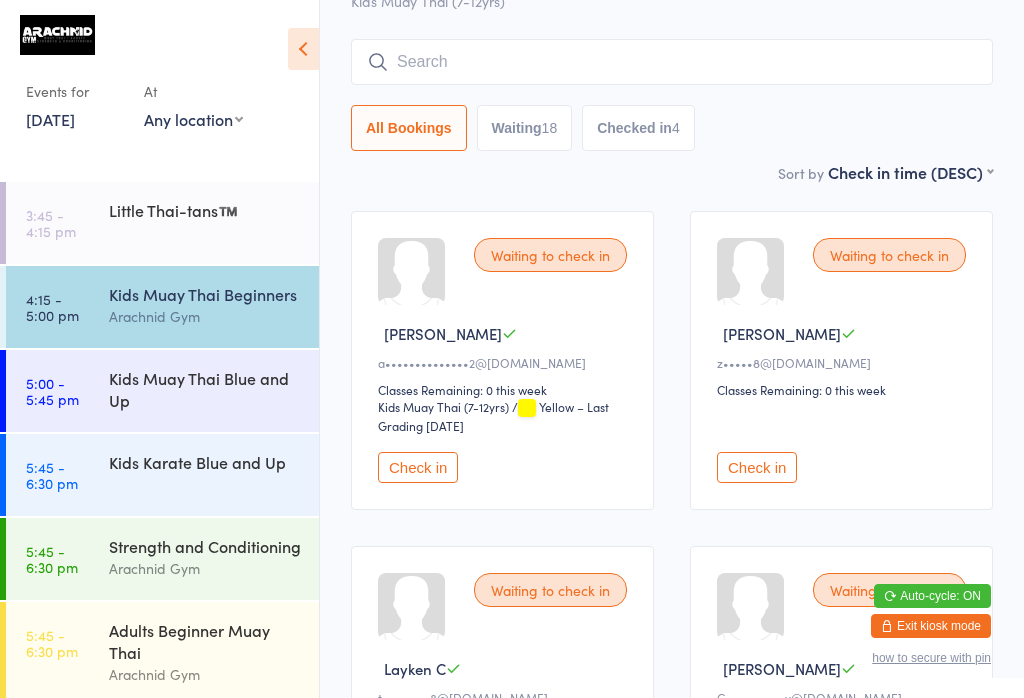 click at bounding box center (672, 62) 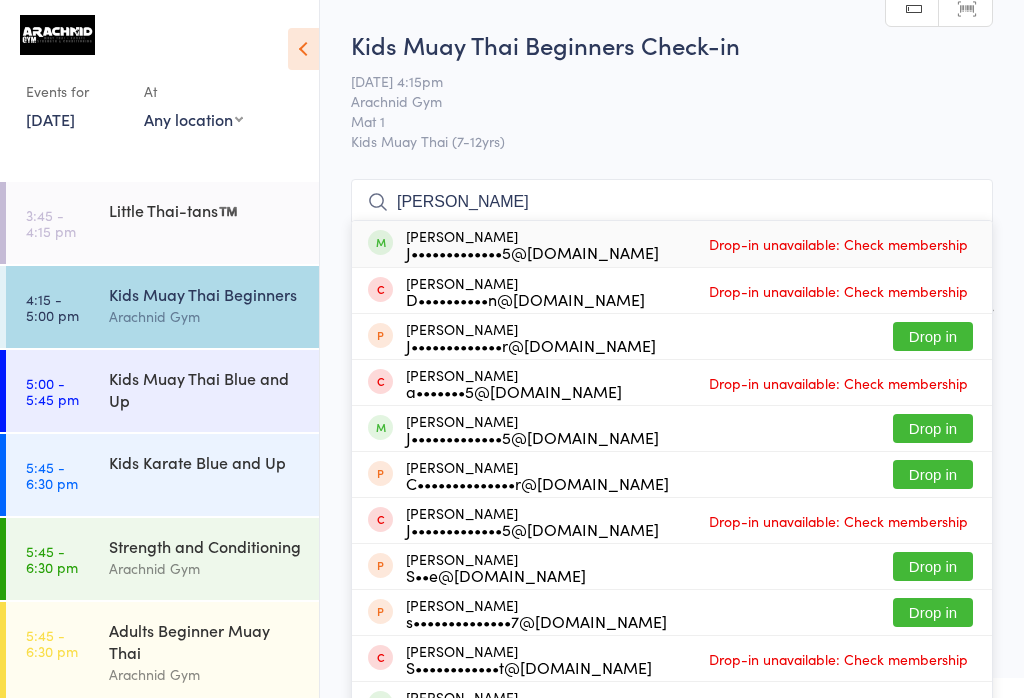 scroll, scrollTop: 0, scrollLeft: 0, axis: both 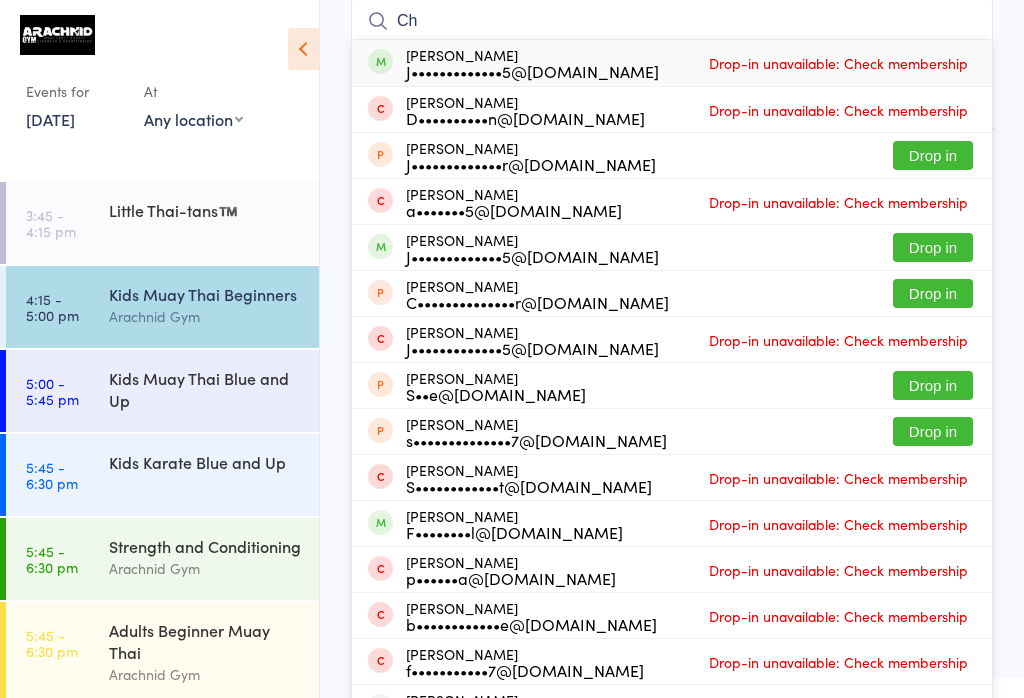 type on "C" 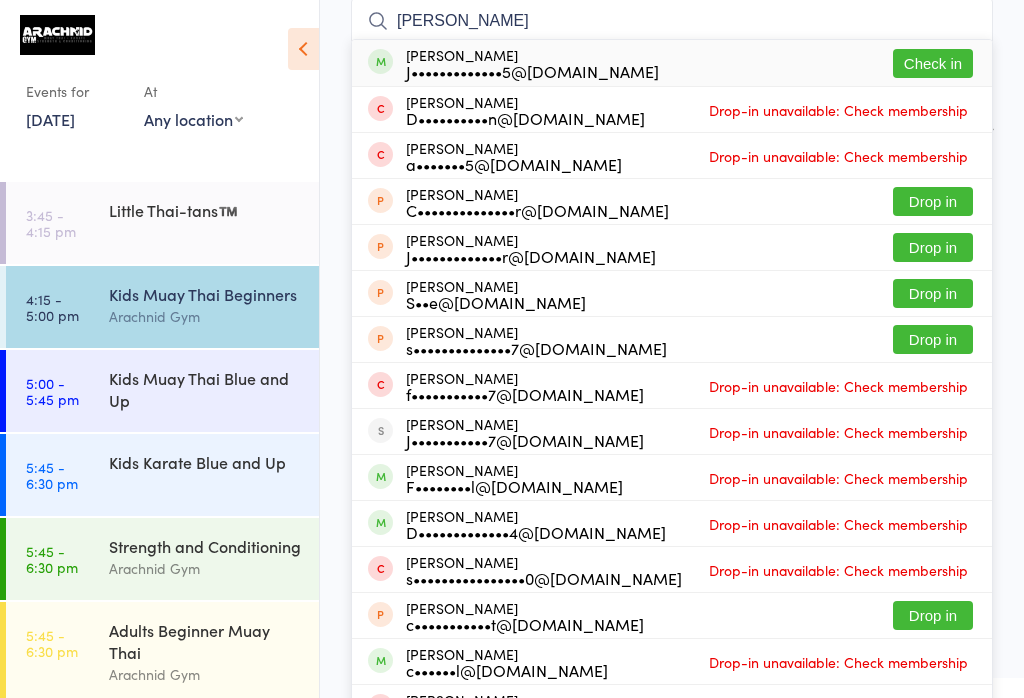type on "[PERSON_NAME]" 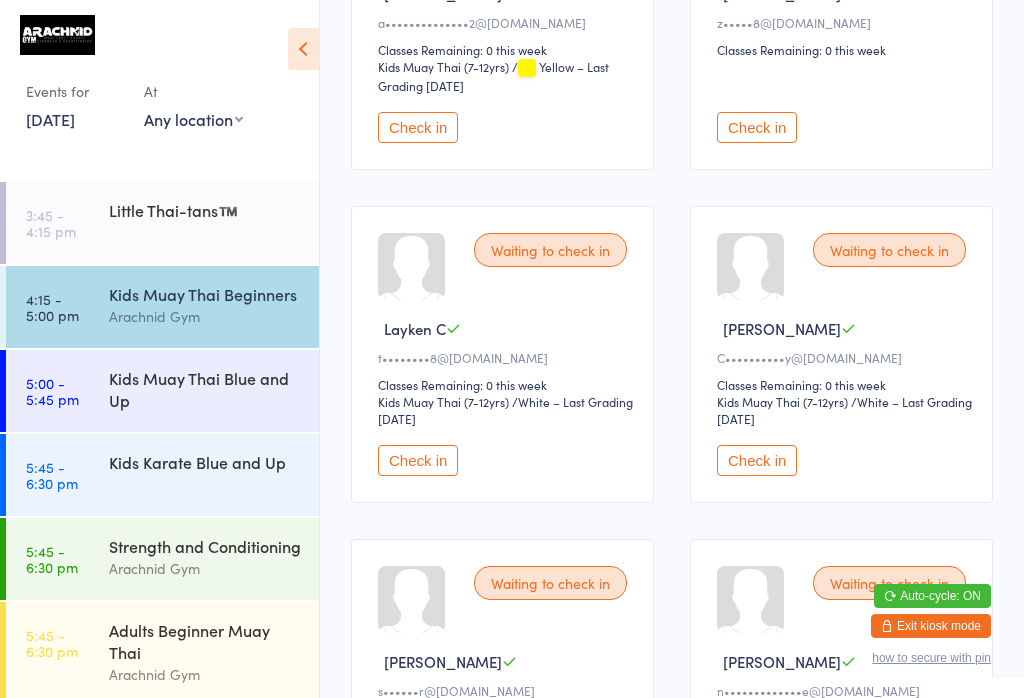 scroll, scrollTop: 482, scrollLeft: 0, axis: vertical 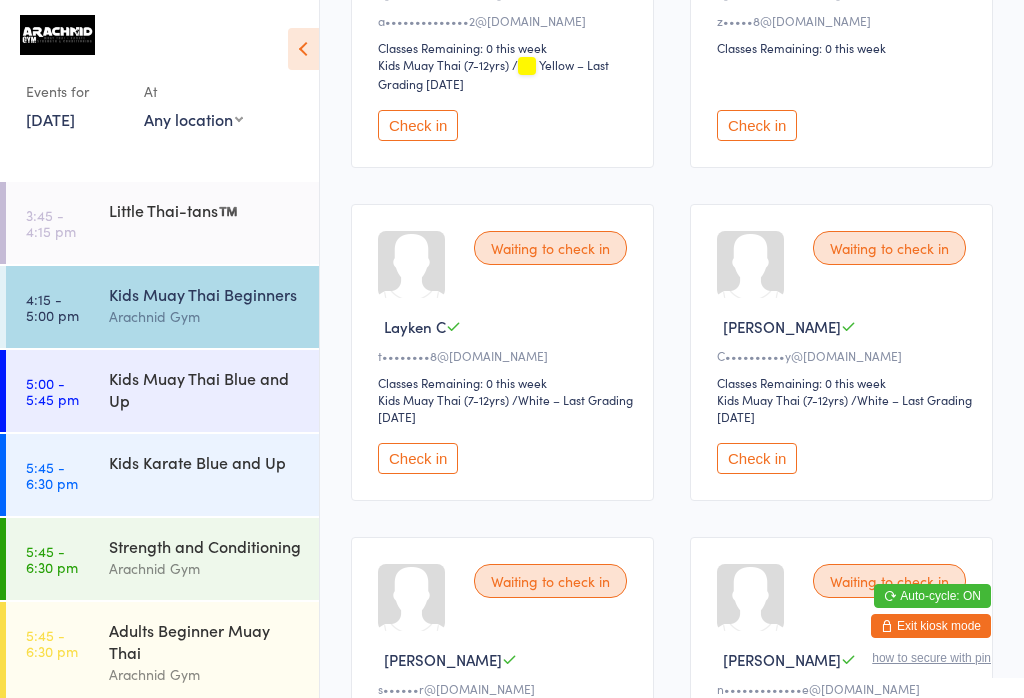 click on "Check in" at bounding box center (418, 458) 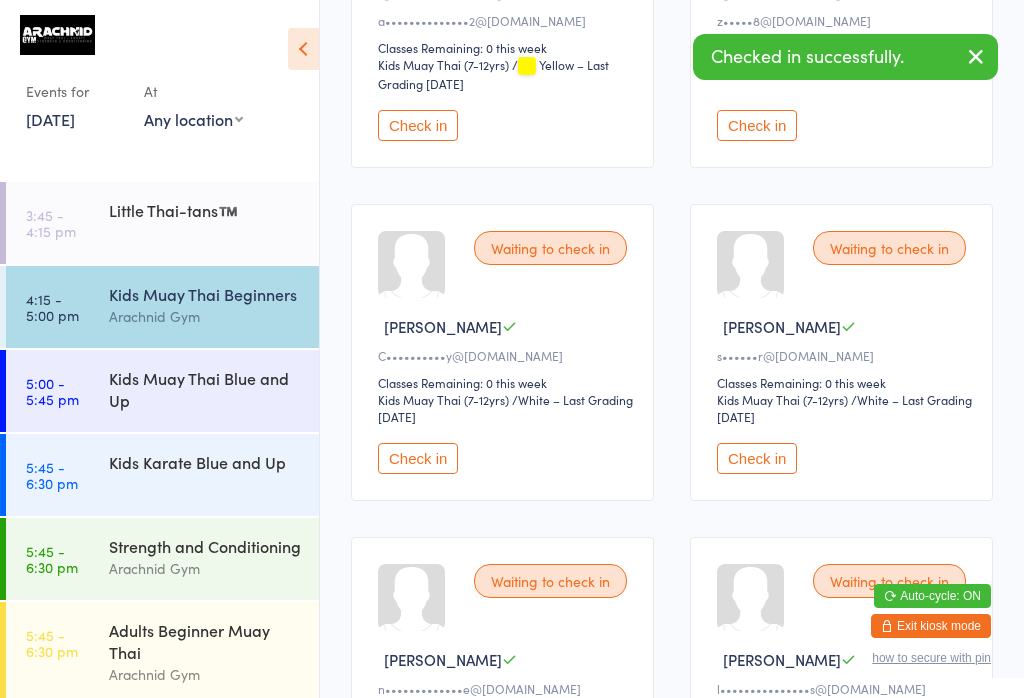 click on "Check in" at bounding box center (418, 458) 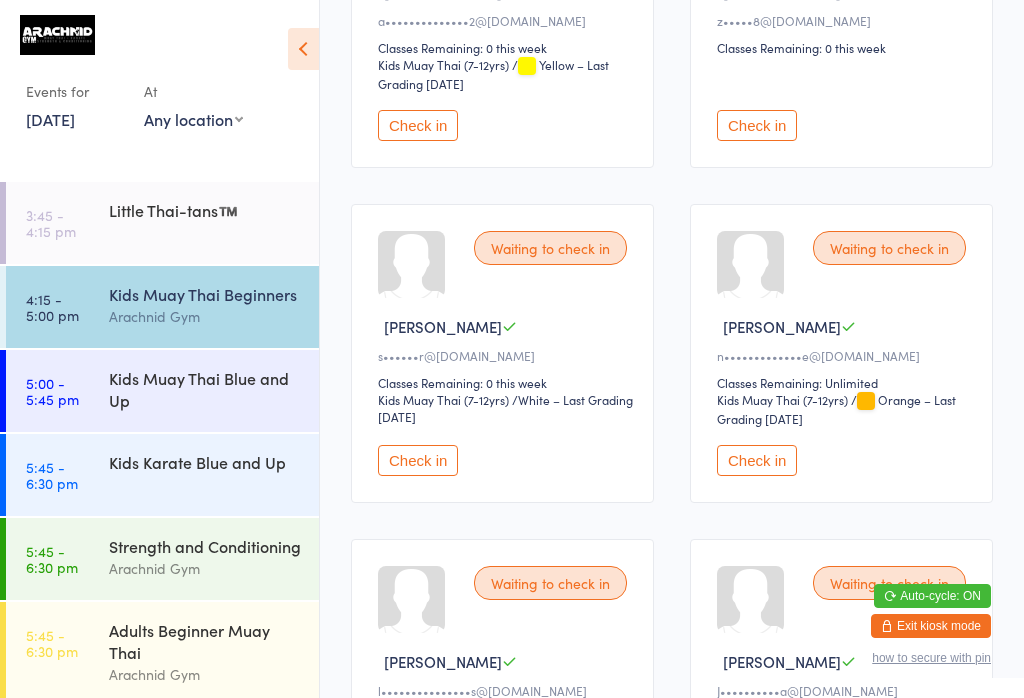 click on "Arachnid Gym" at bounding box center (205, 316) 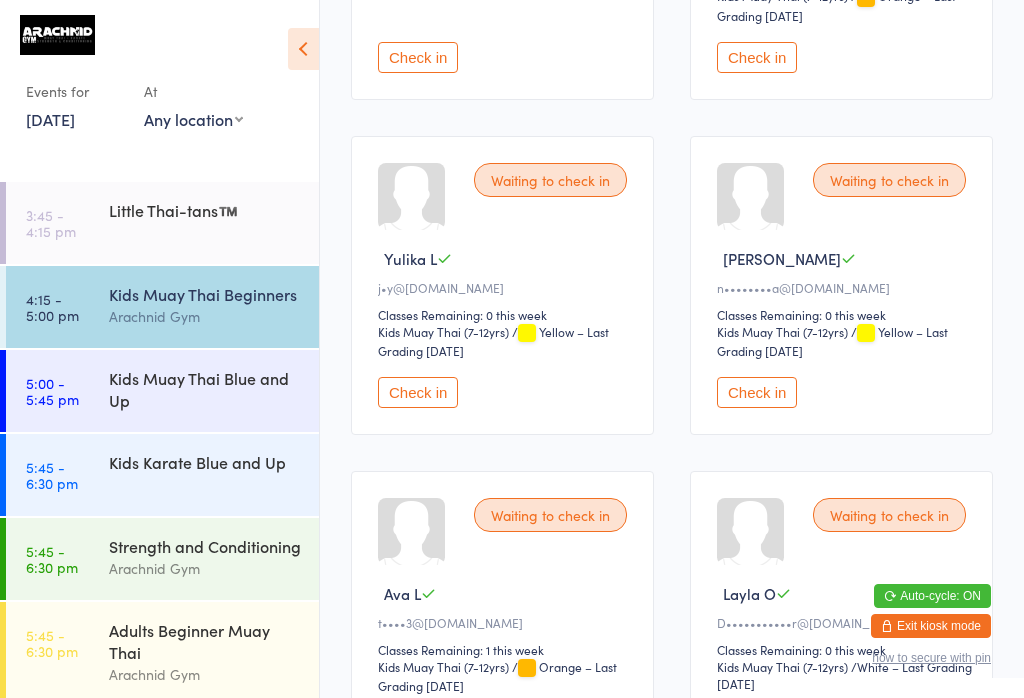 scroll, scrollTop: 1241, scrollLeft: 0, axis: vertical 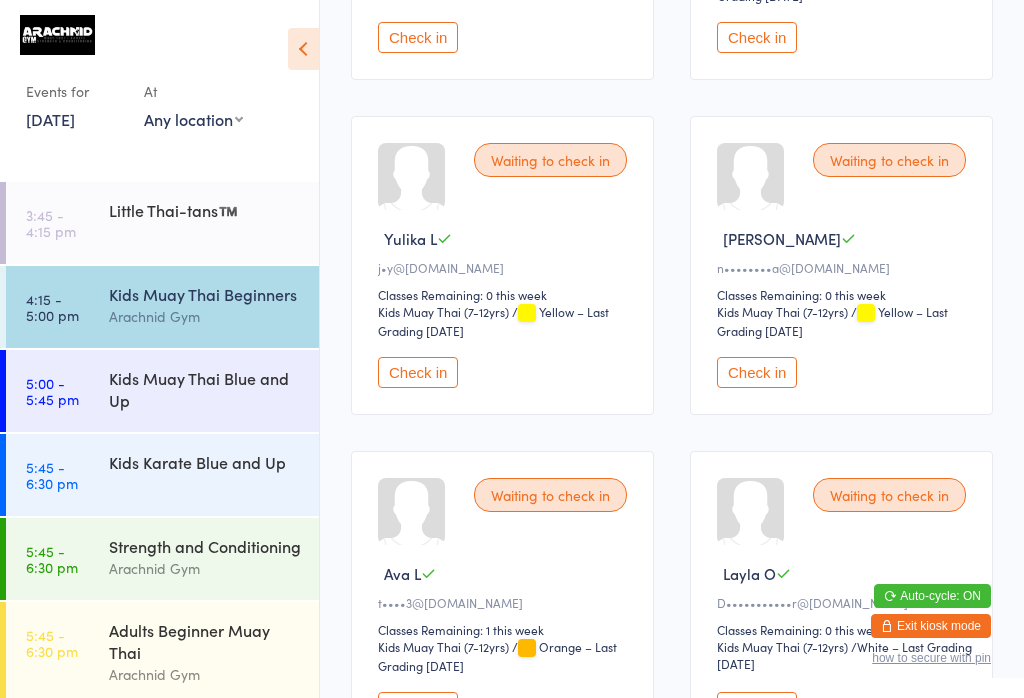 click on "Check in" at bounding box center [757, 372] 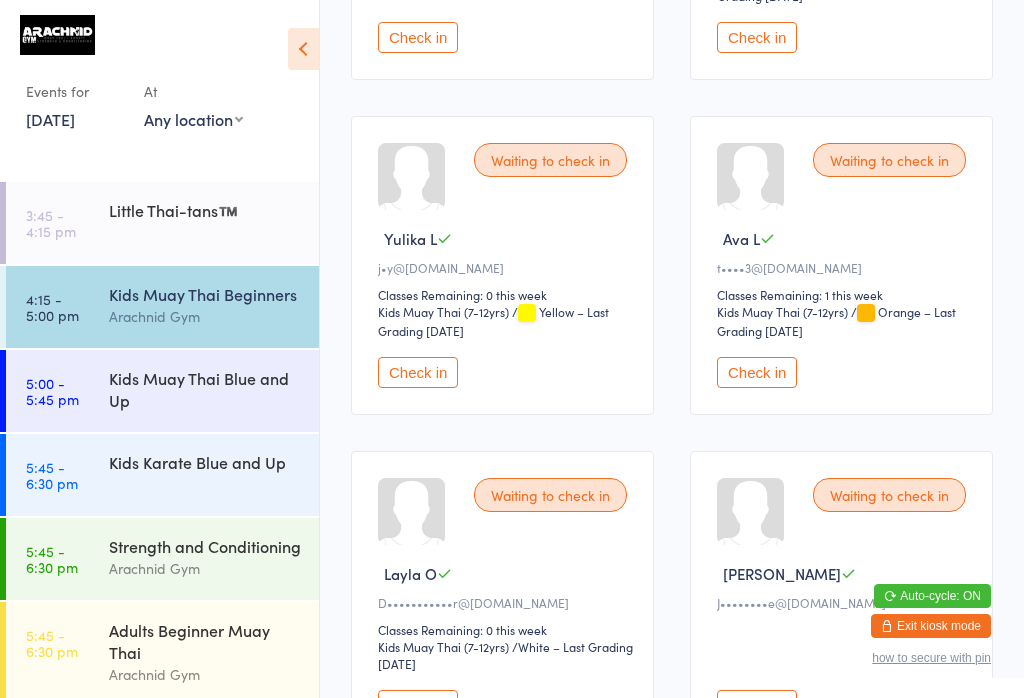 click on "Kids Muay Thai Beginners" at bounding box center (205, 294) 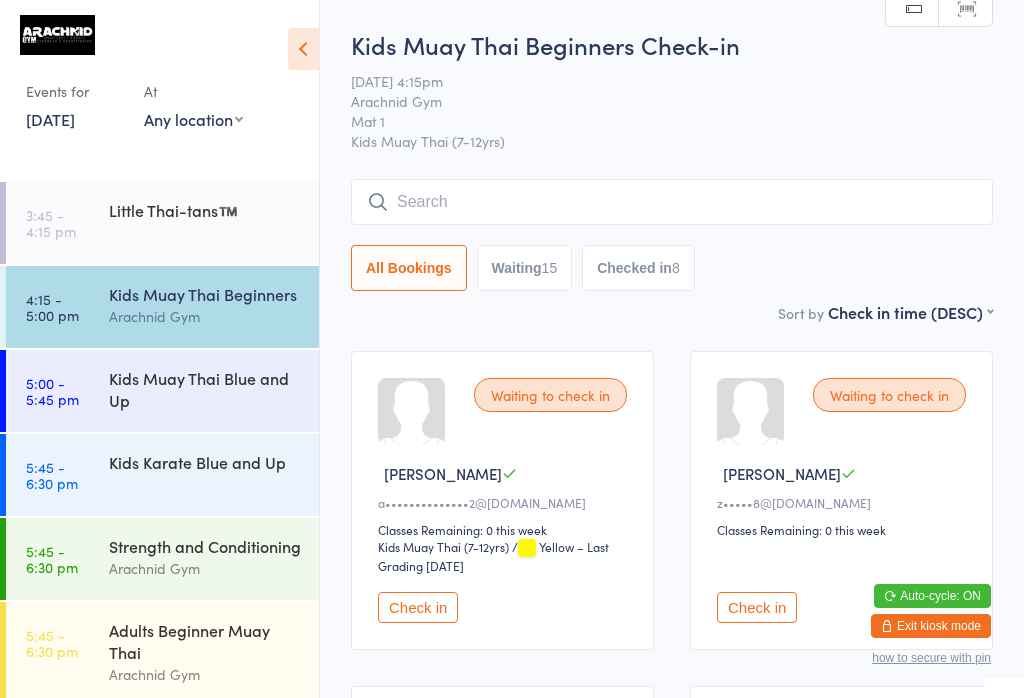 scroll, scrollTop: 0, scrollLeft: 0, axis: both 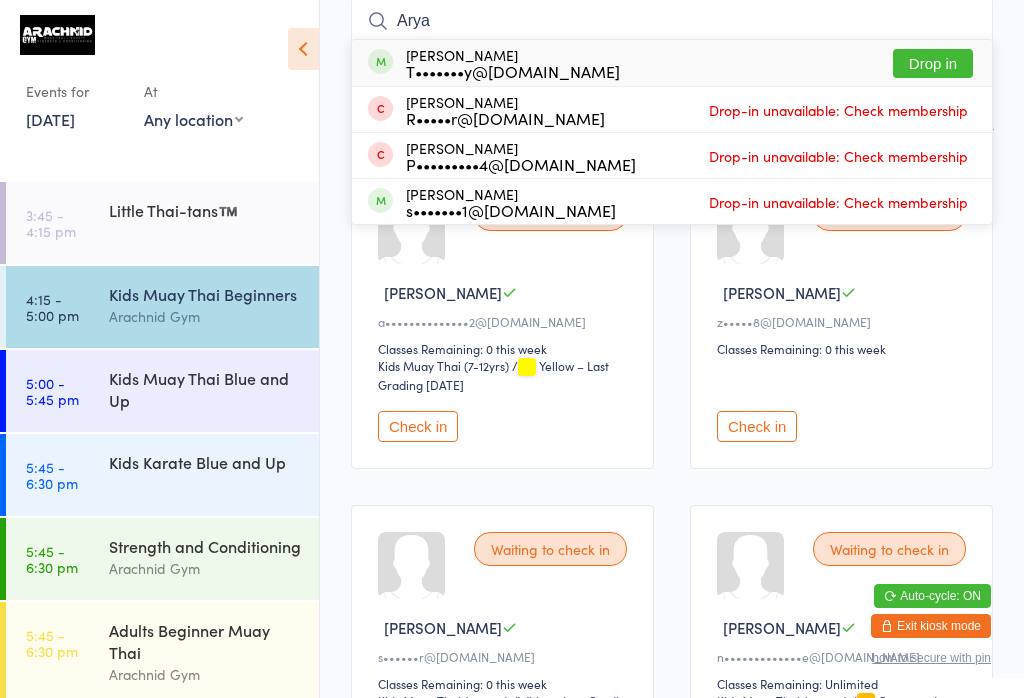 type on "Arya" 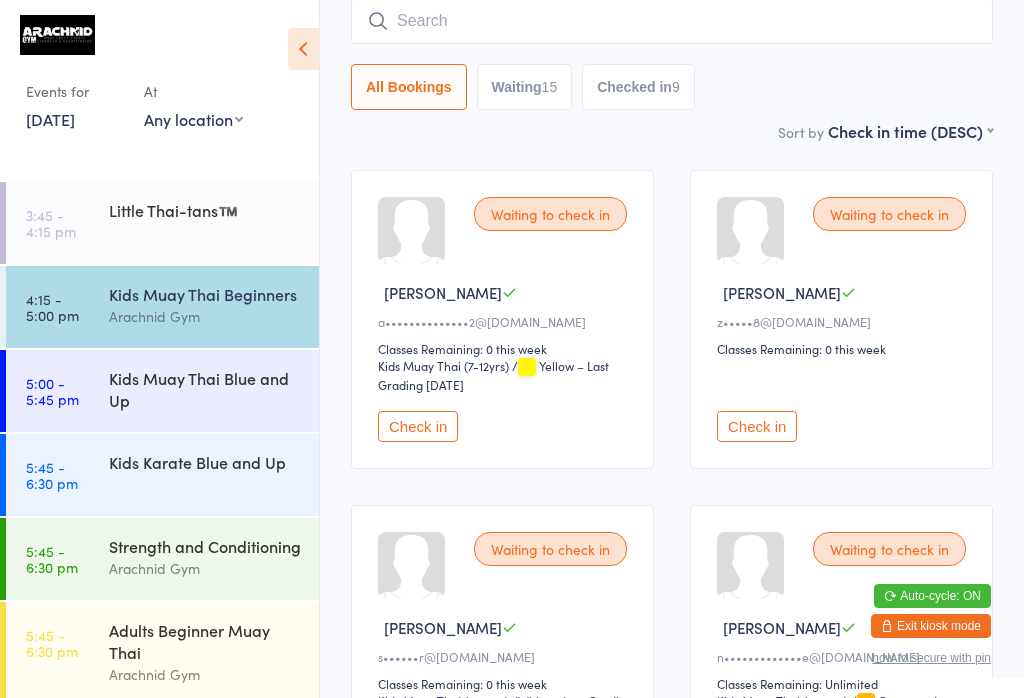 click at bounding box center [672, 21] 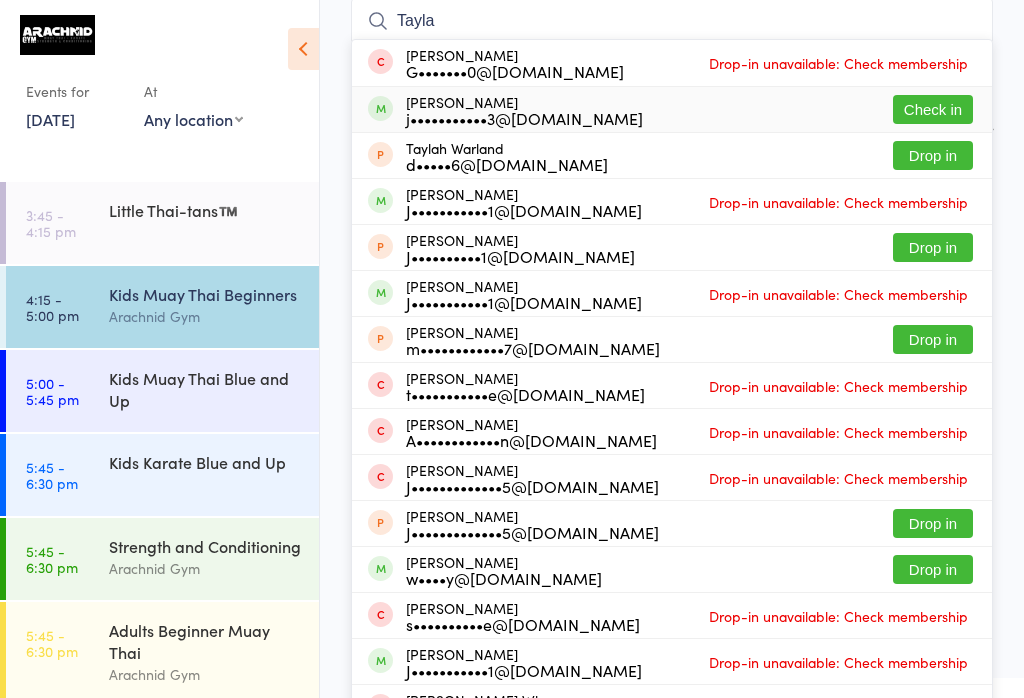 type on "Tayla" 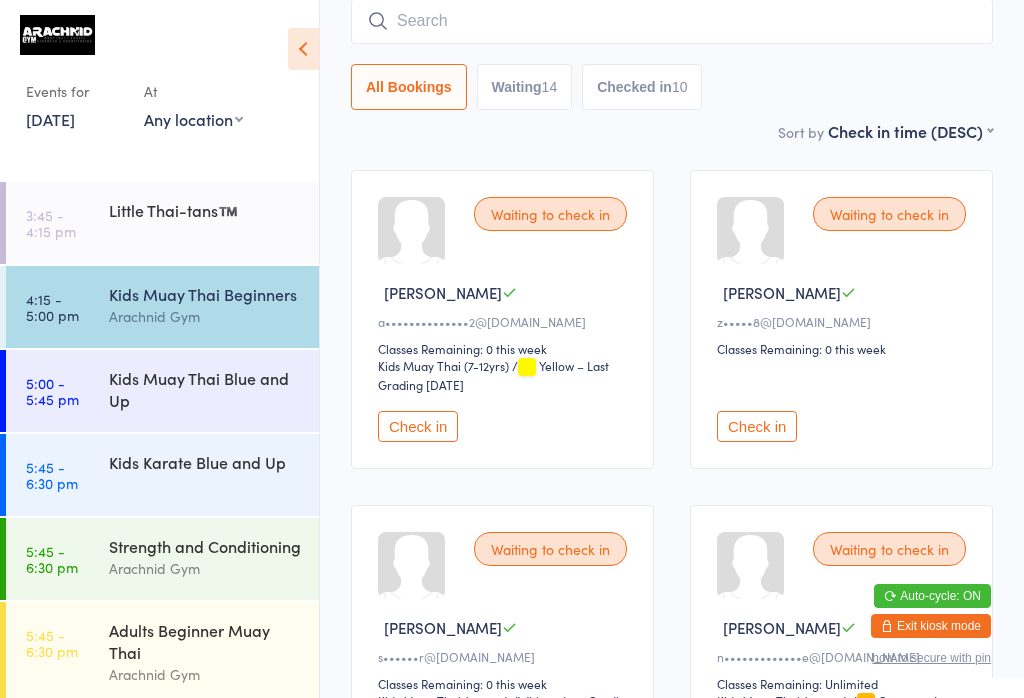 click on "Check in" at bounding box center (418, 426) 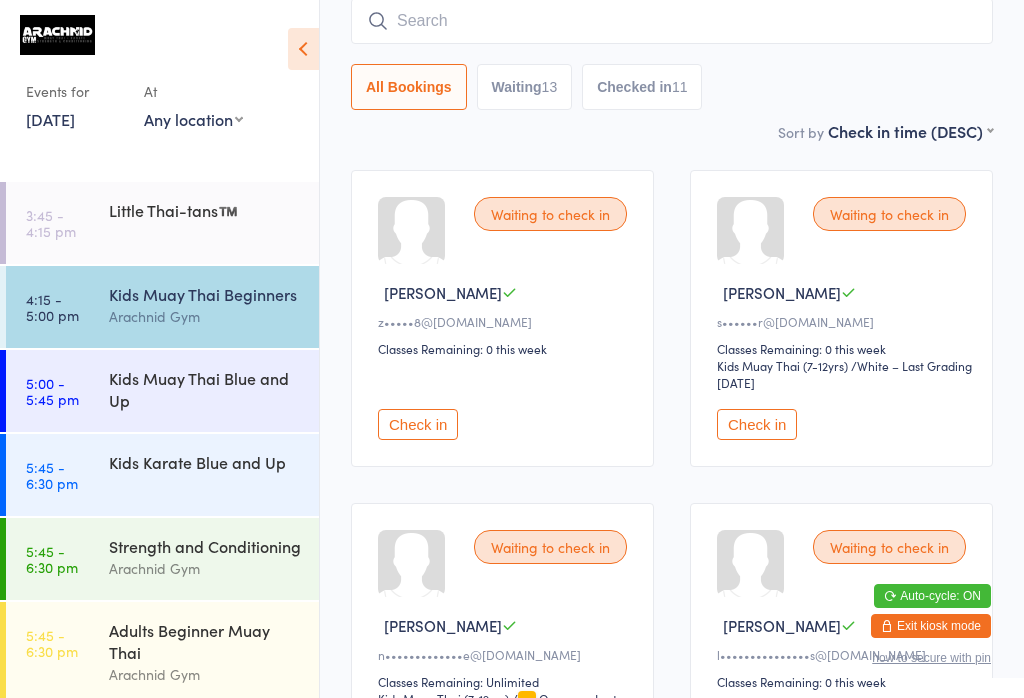 click at bounding box center (672, 21) 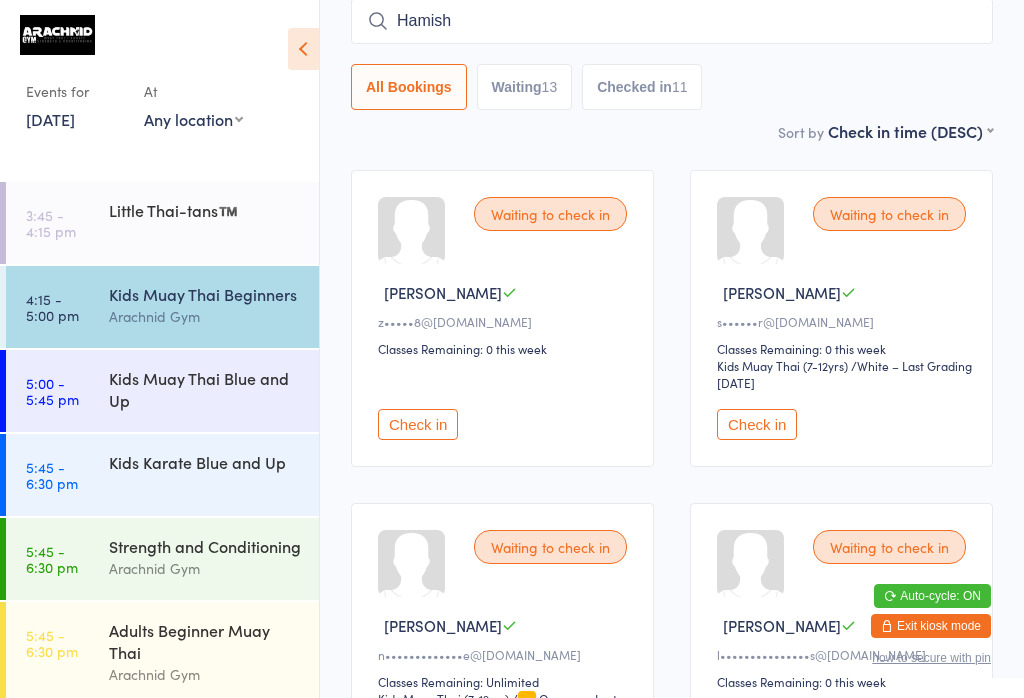 type on "Hamish" 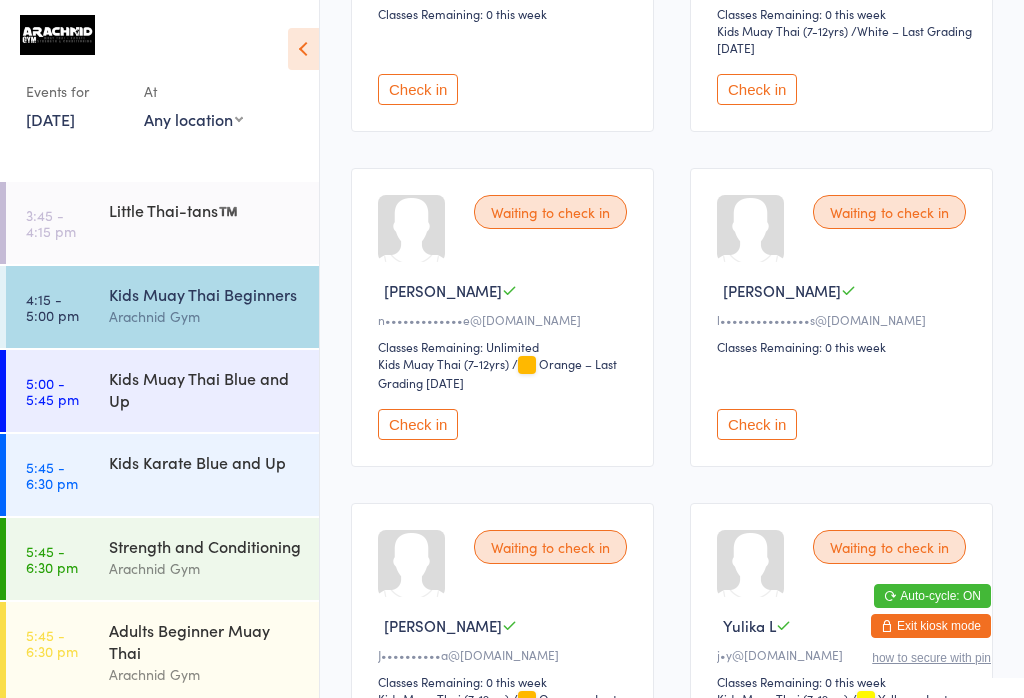 scroll, scrollTop: 515, scrollLeft: 0, axis: vertical 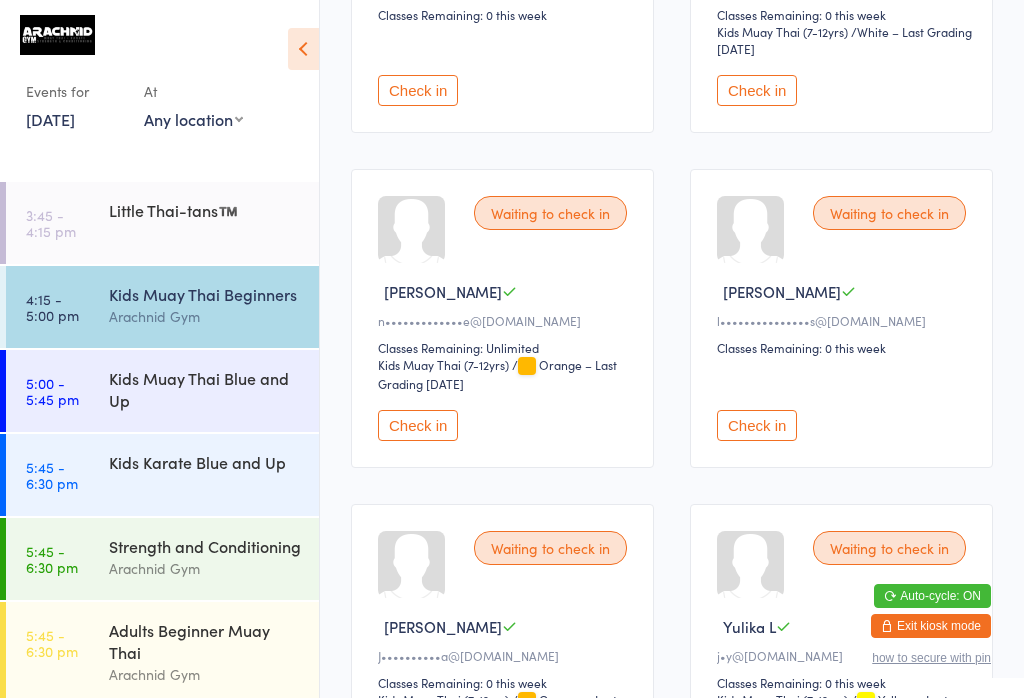 click on "Arachnid Gym" at bounding box center [205, 316] 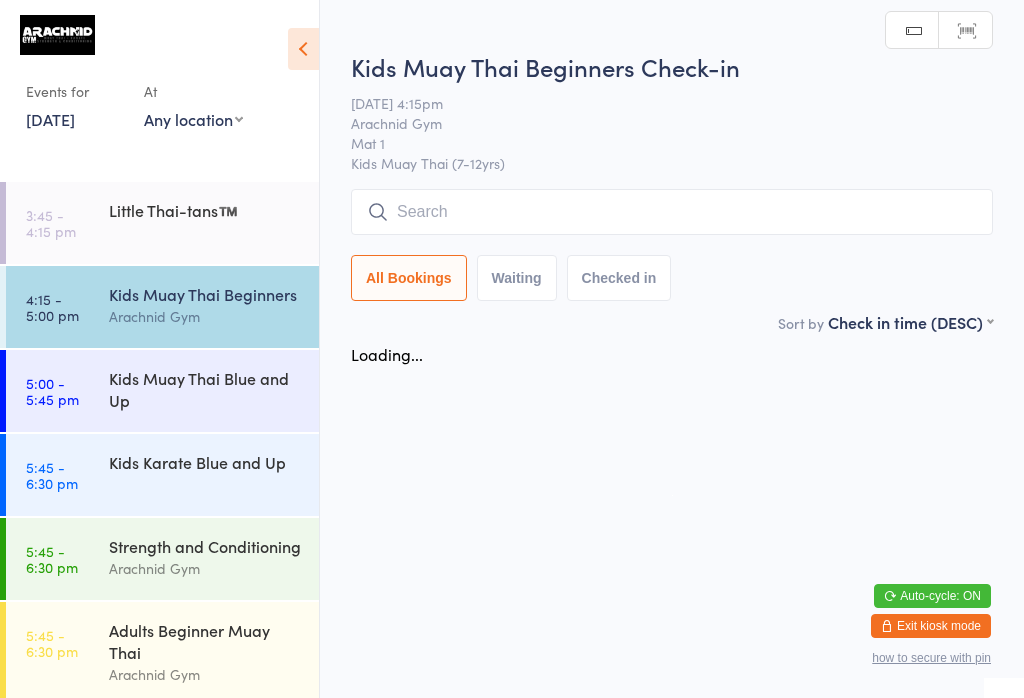 scroll, scrollTop: 0, scrollLeft: 0, axis: both 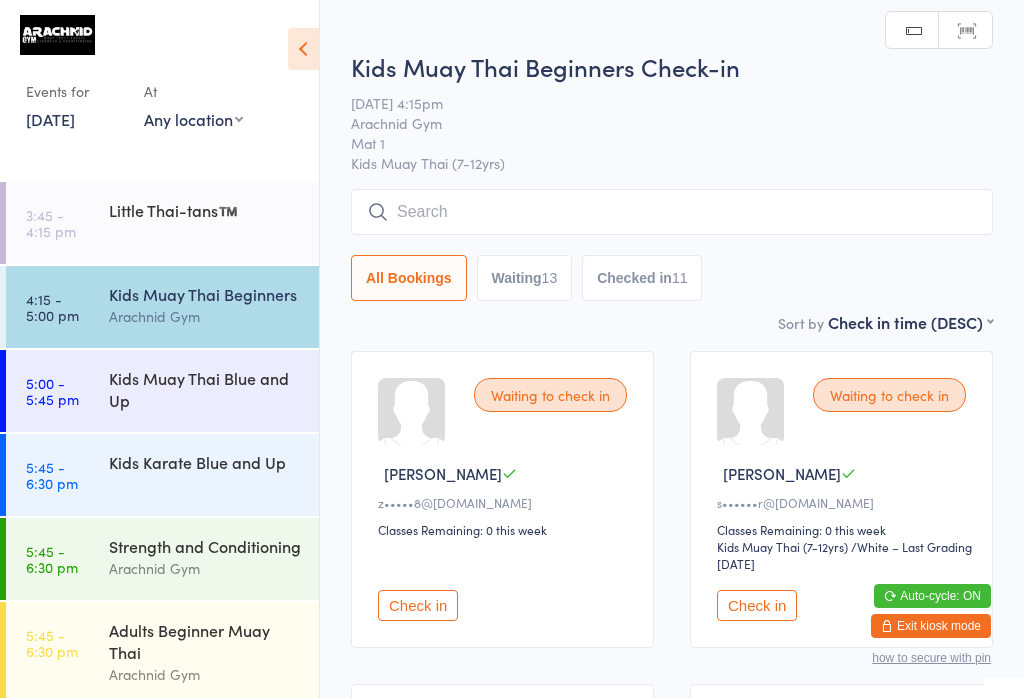 click at bounding box center (672, 212) 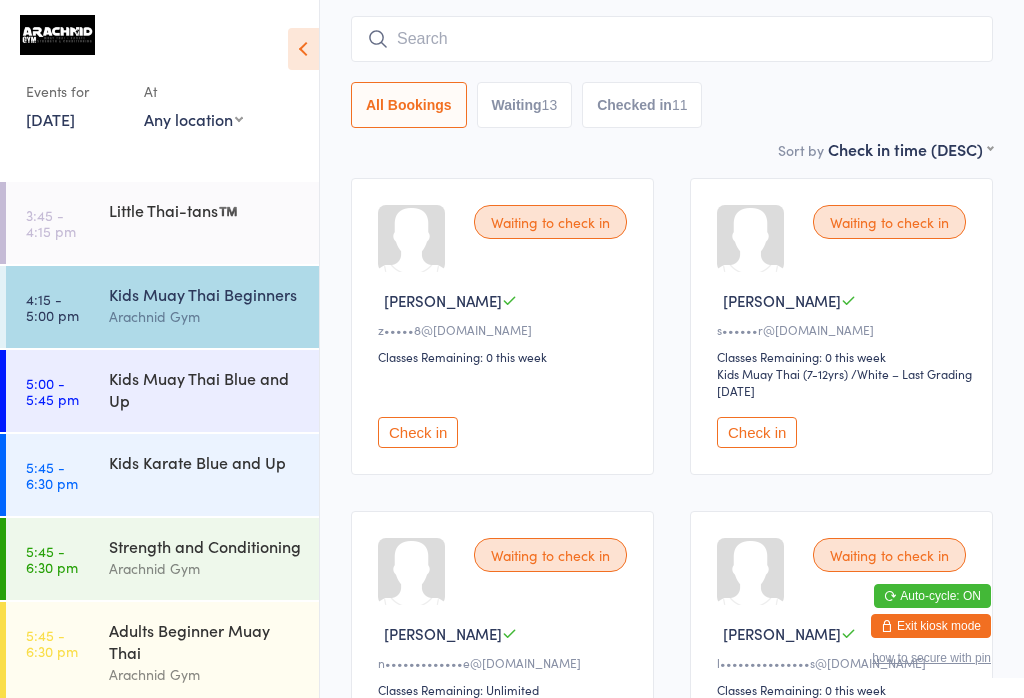scroll, scrollTop: 191, scrollLeft: 0, axis: vertical 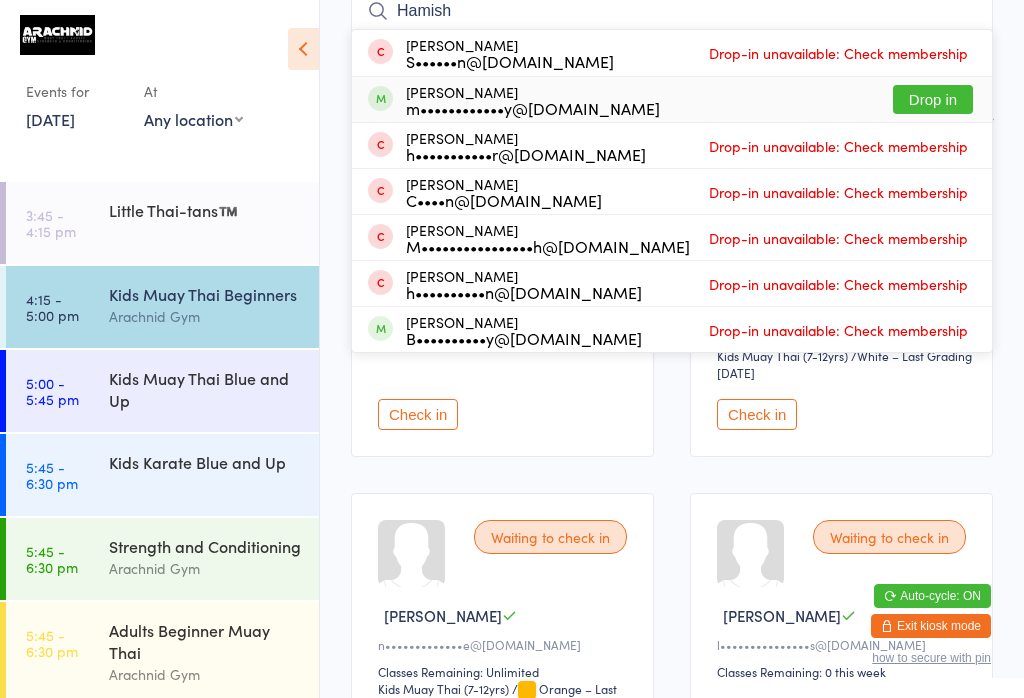 type on "Hamish" 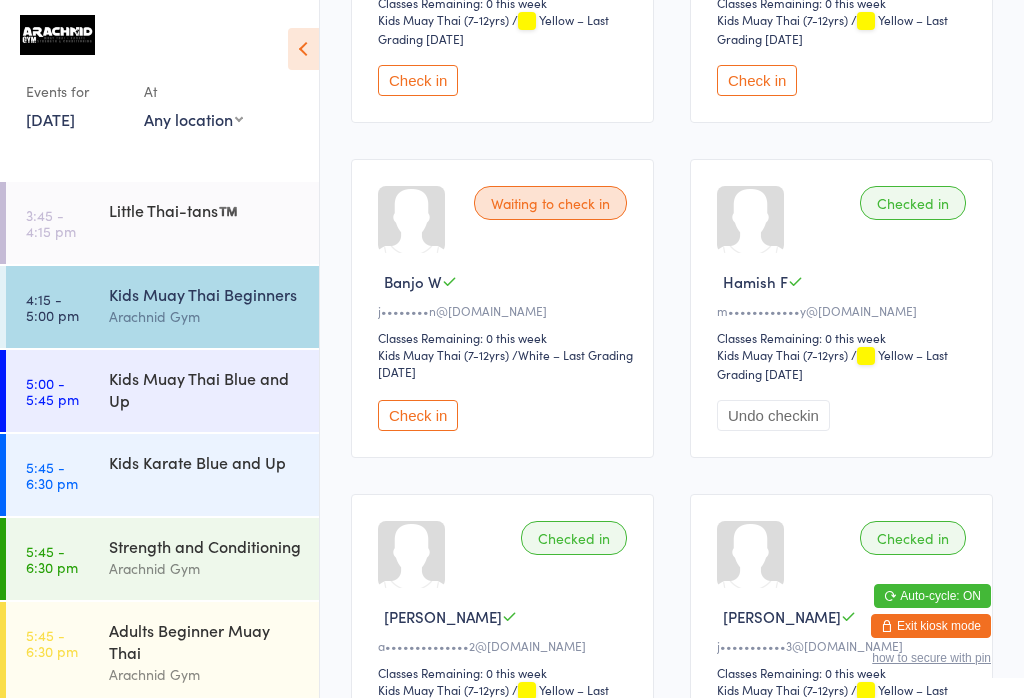 scroll, scrollTop: 2193, scrollLeft: 0, axis: vertical 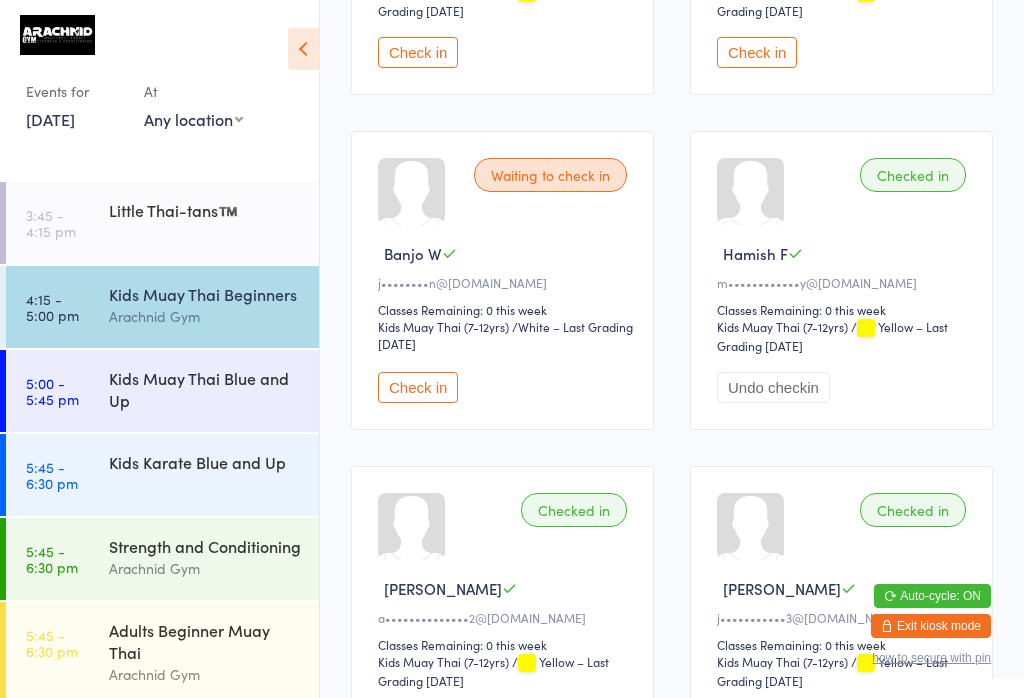 click on "Check in" at bounding box center (418, 387) 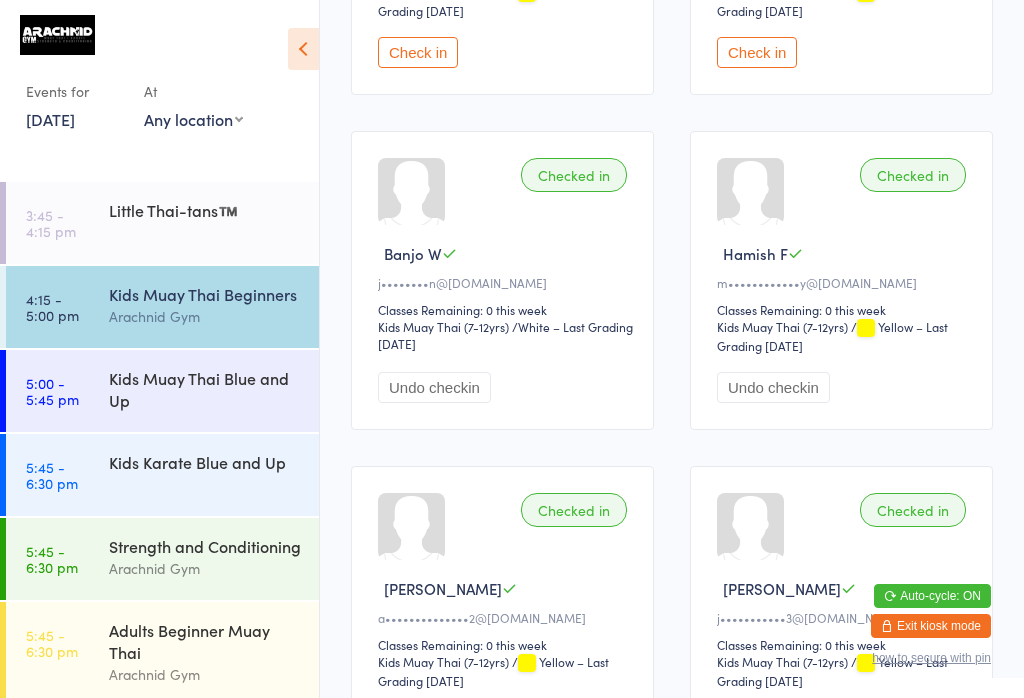click on "Arachnid Gym" at bounding box center [205, 316] 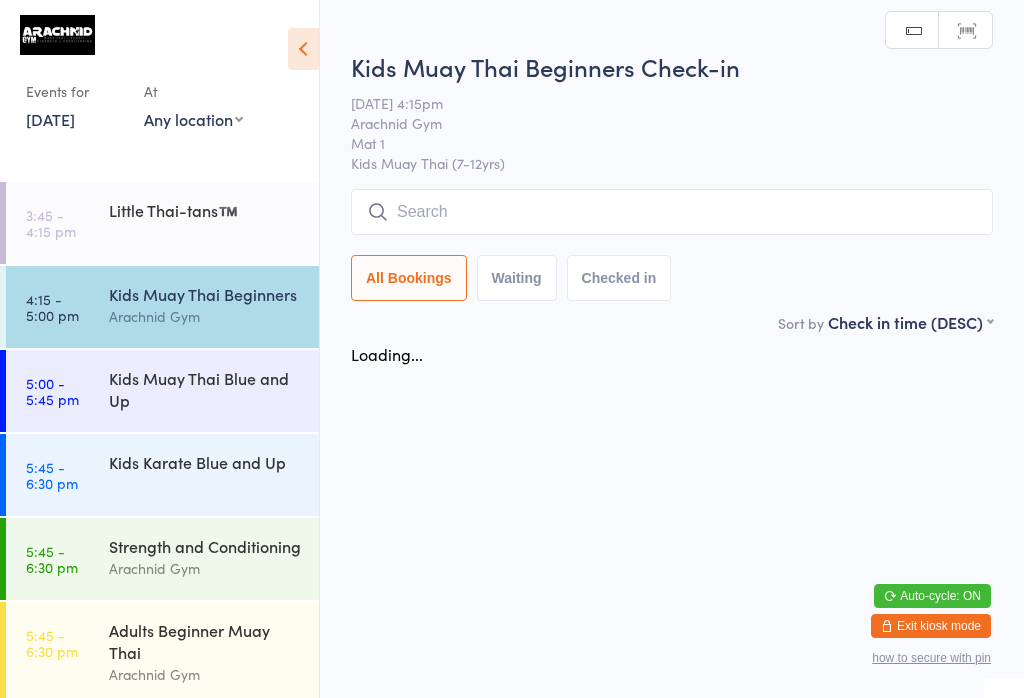 scroll, scrollTop: 0, scrollLeft: 0, axis: both 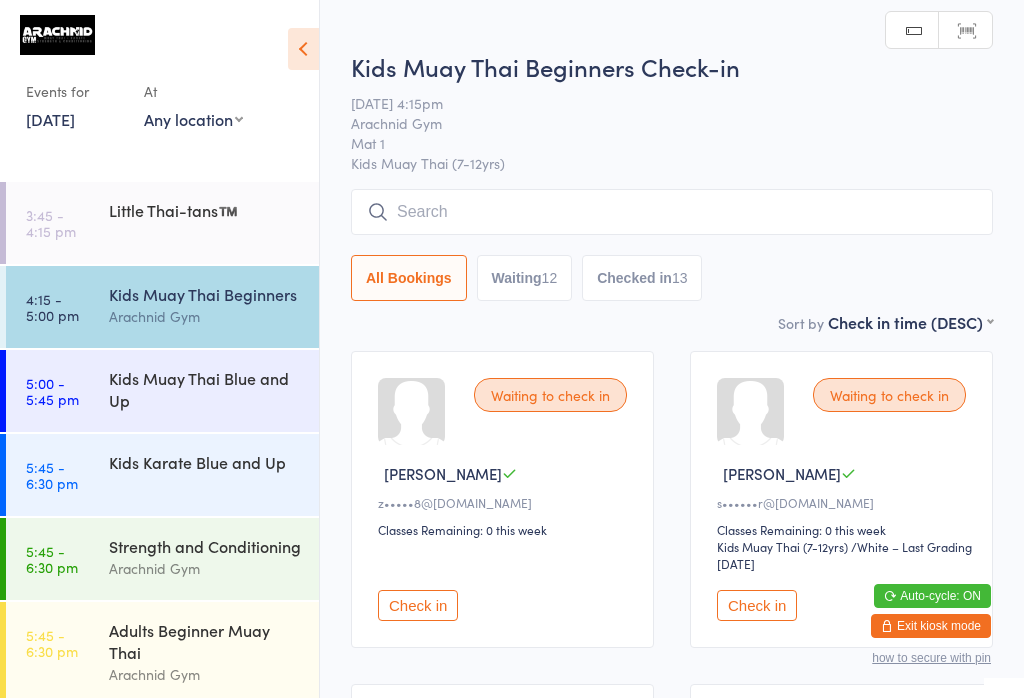 click at bounding box center [672, 212] 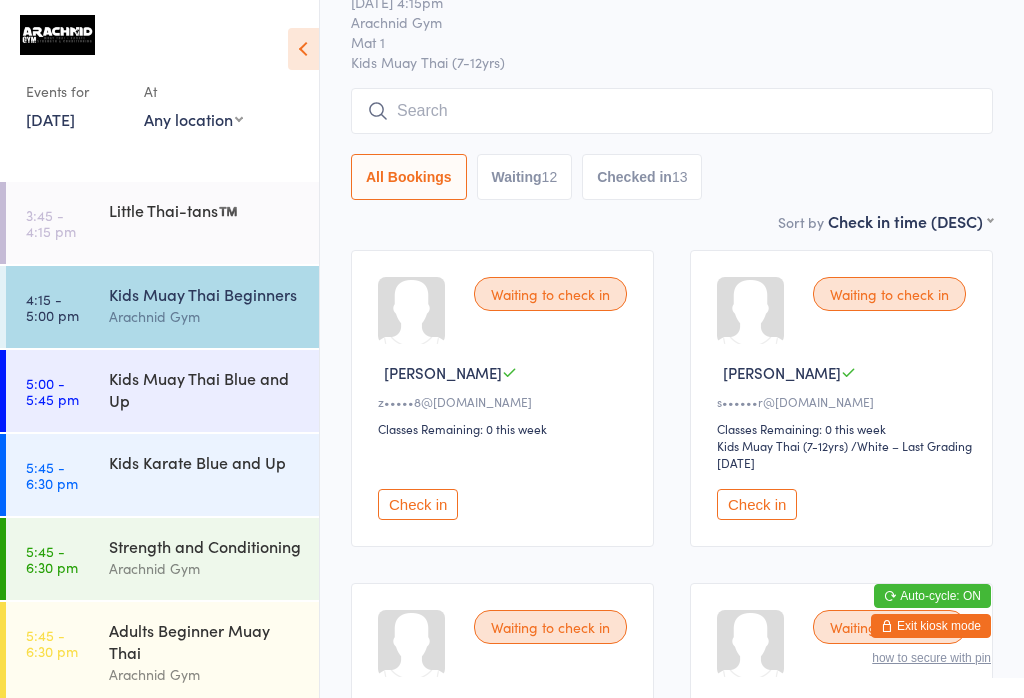 scroll, scrollTop: 191, scrollLeft: 0, axis: vertical 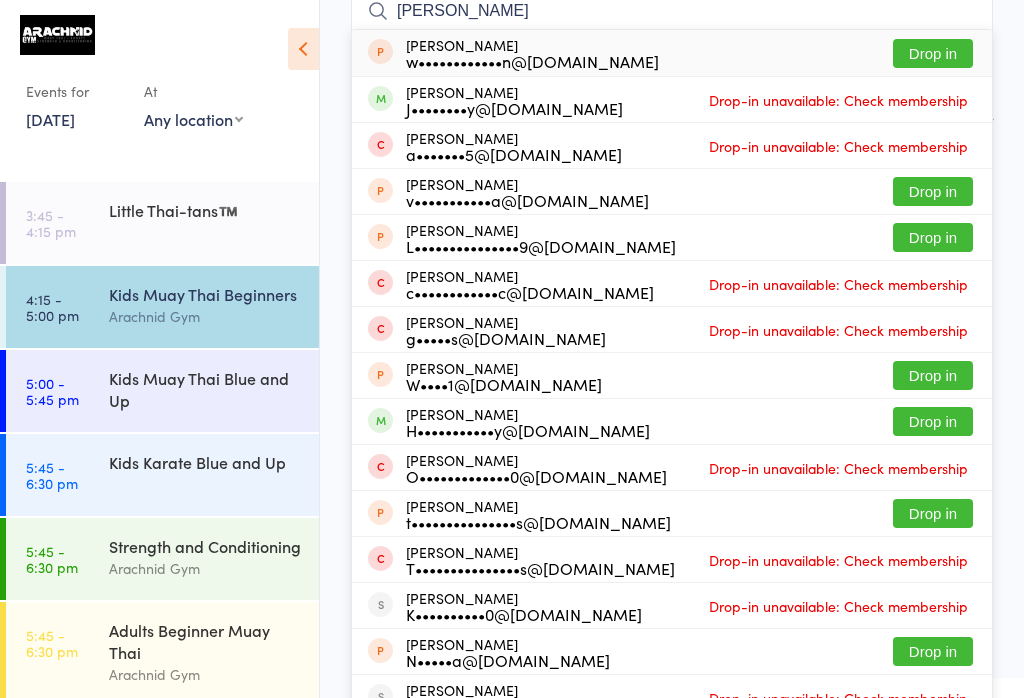 type on "[PERSON_NAME]" 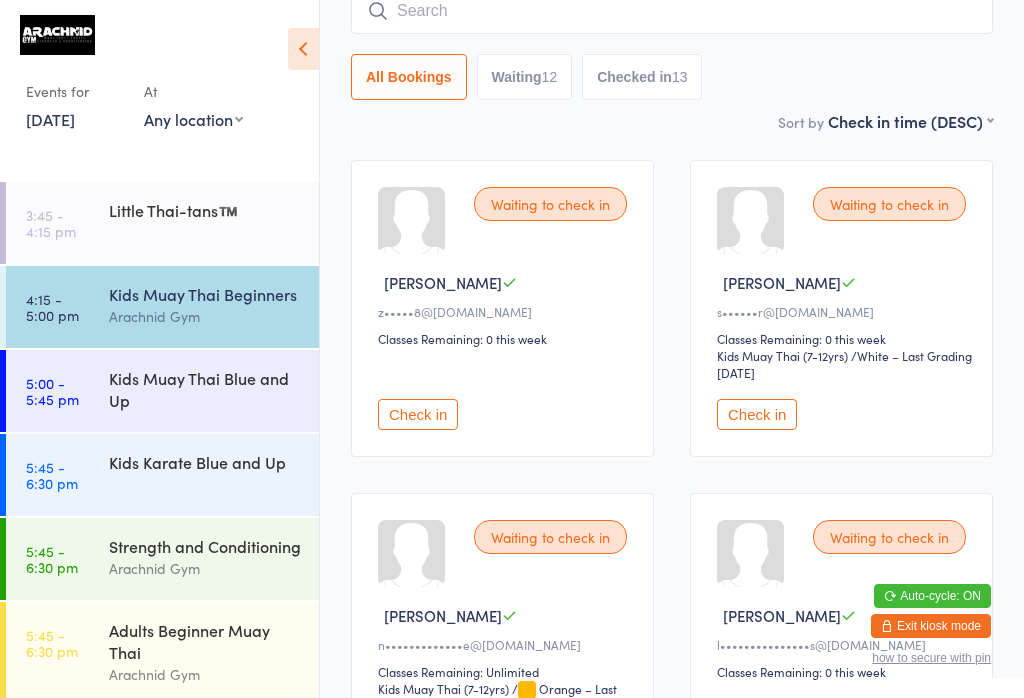 click at bounding box center [672, 11] 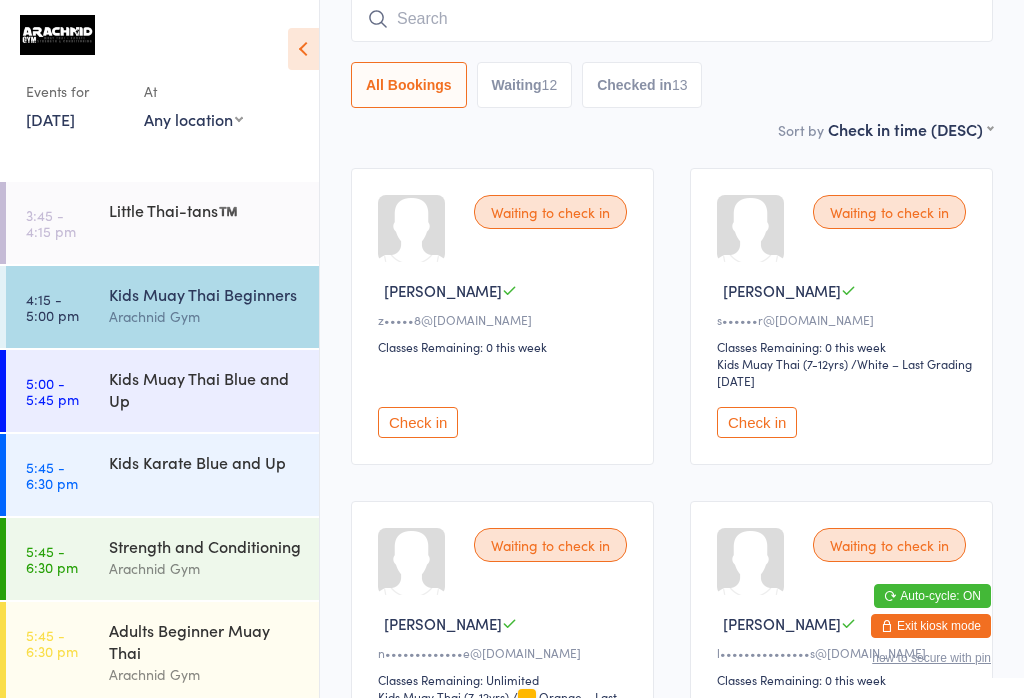 scroll, scrollTop: 181, scrollLeft: 0, axis: vertical 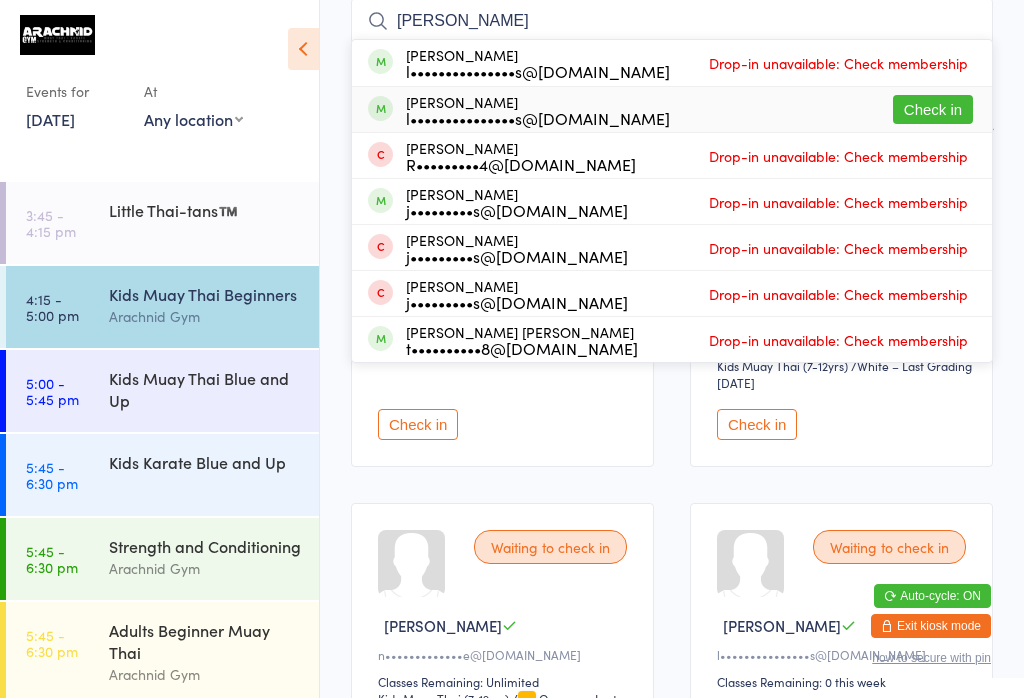 type on "[PERSON_NAME]" 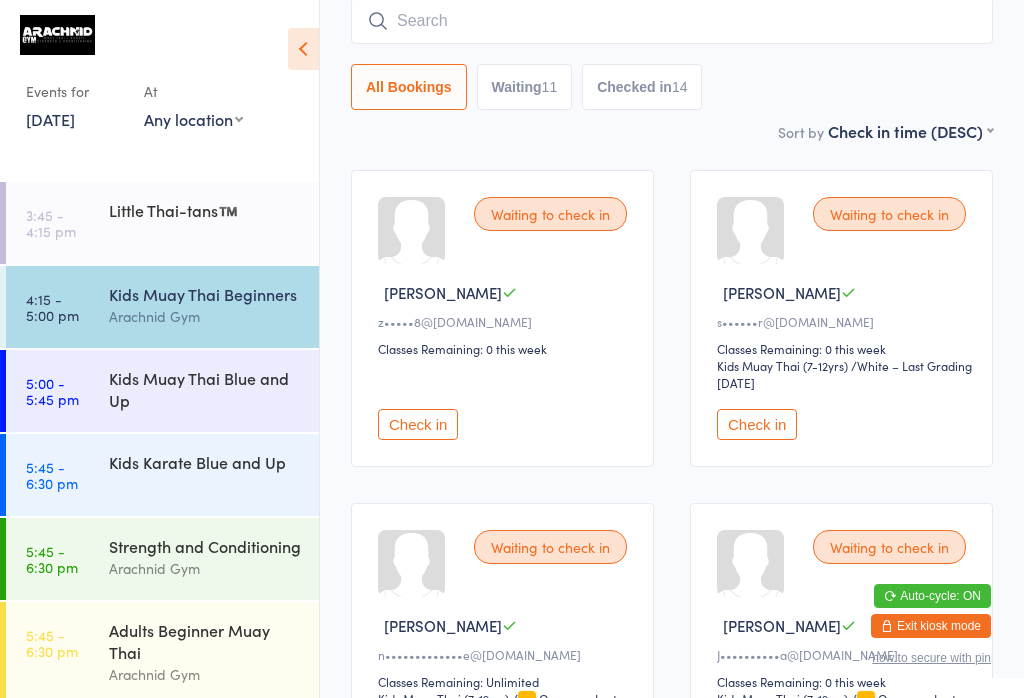 click at bounding box center (672, 21) 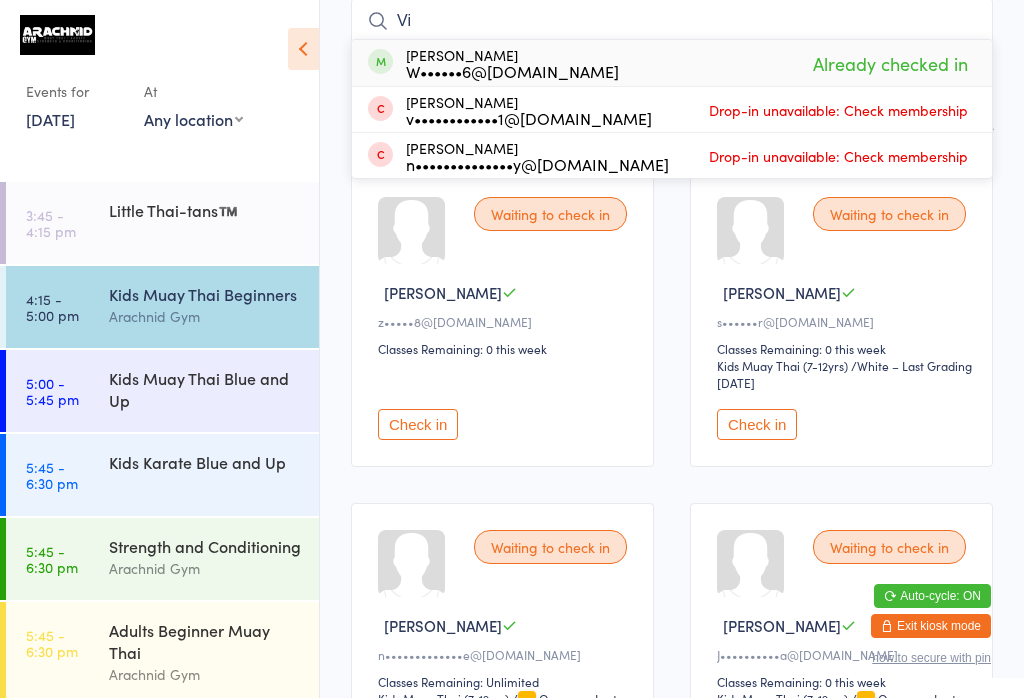 type on "V" 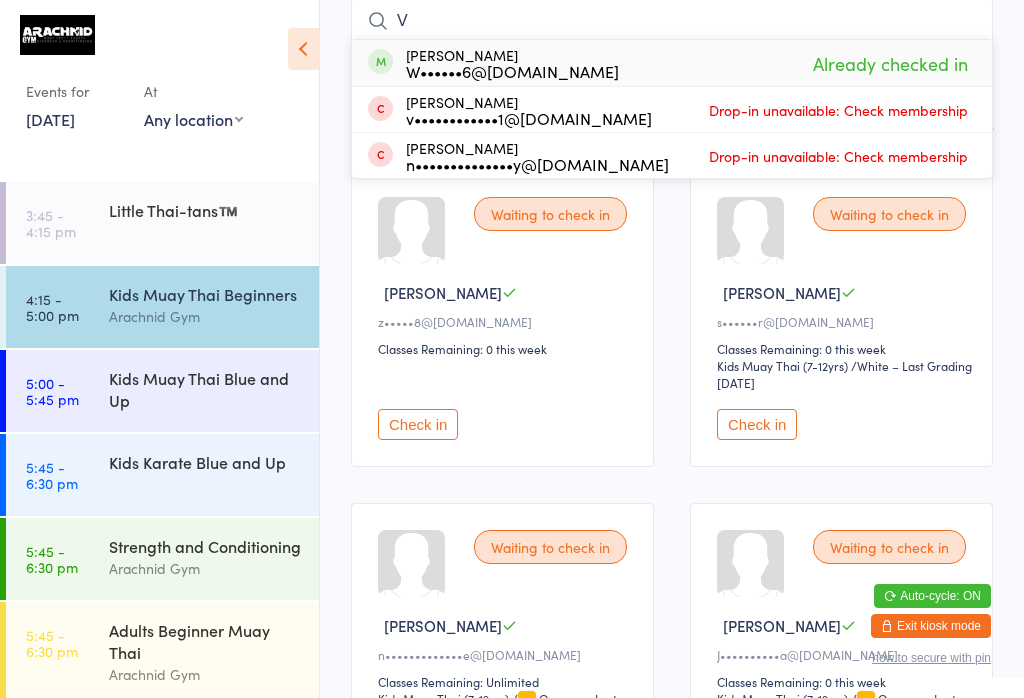 type 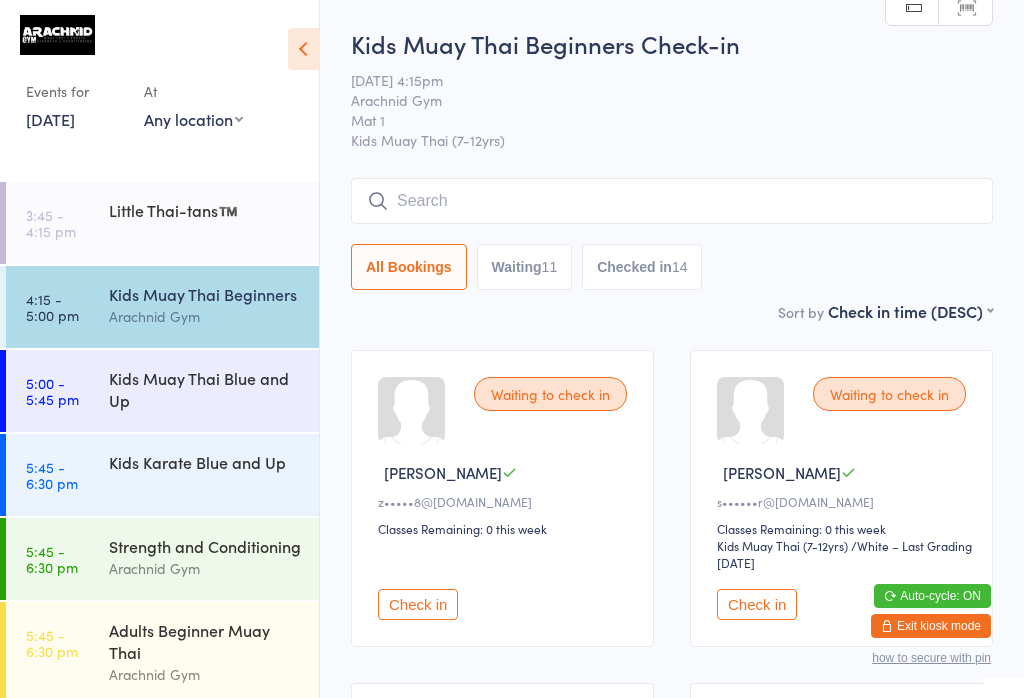 scroll, scrollTop: 0, scrollLeft: 0, axis: both 